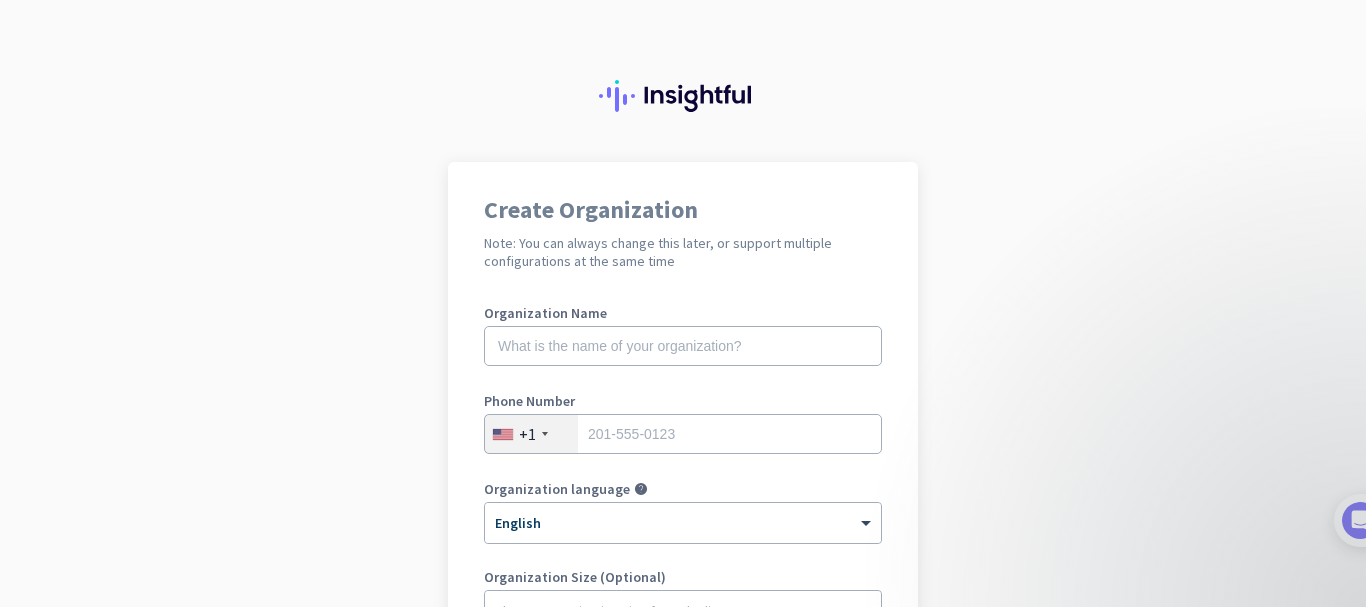 scroll, scrollTop: 0, scrollLeft: 0, axis: both 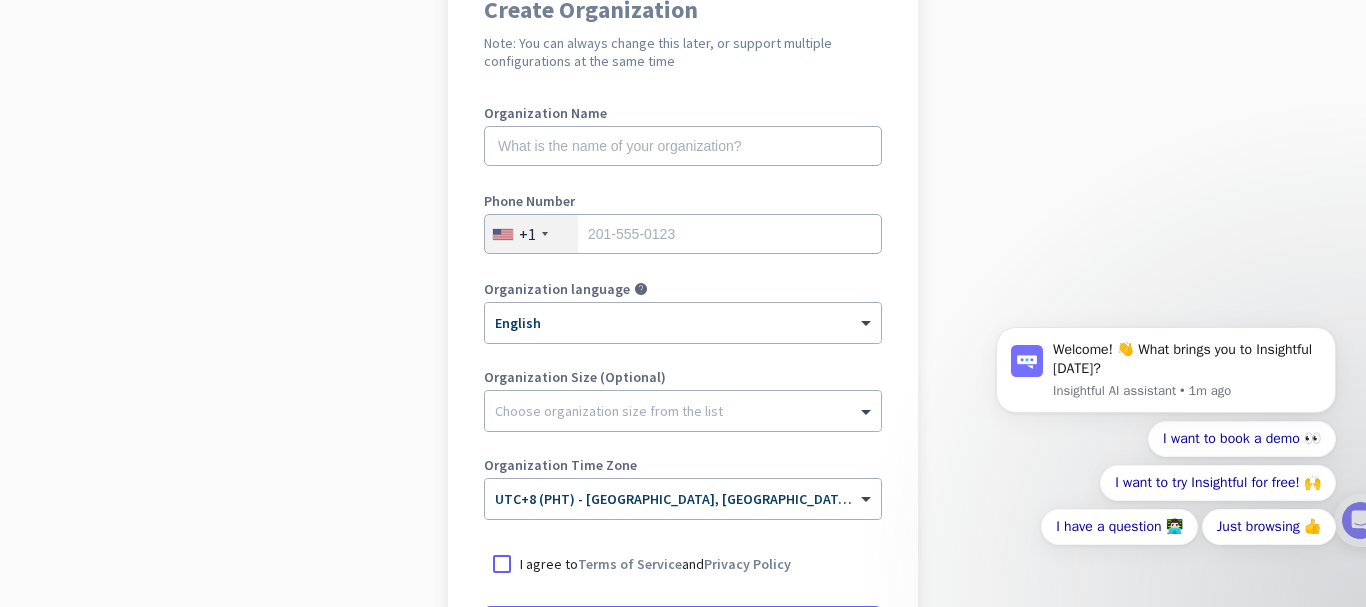 click on "Organization Name" 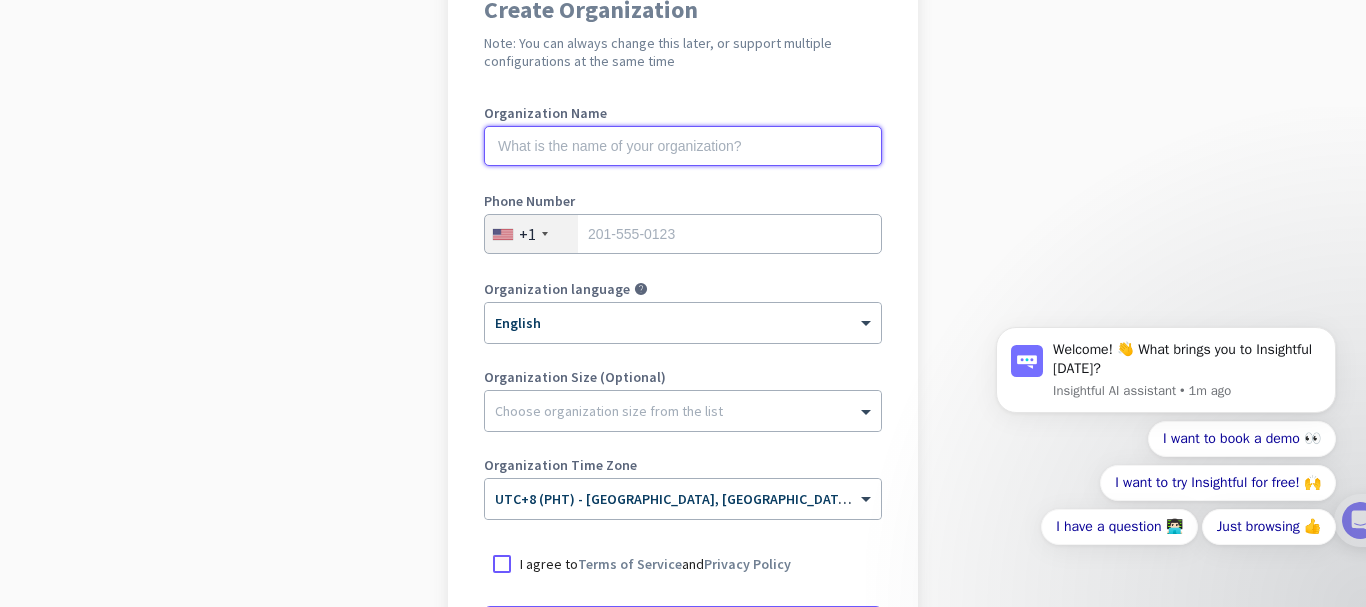 click 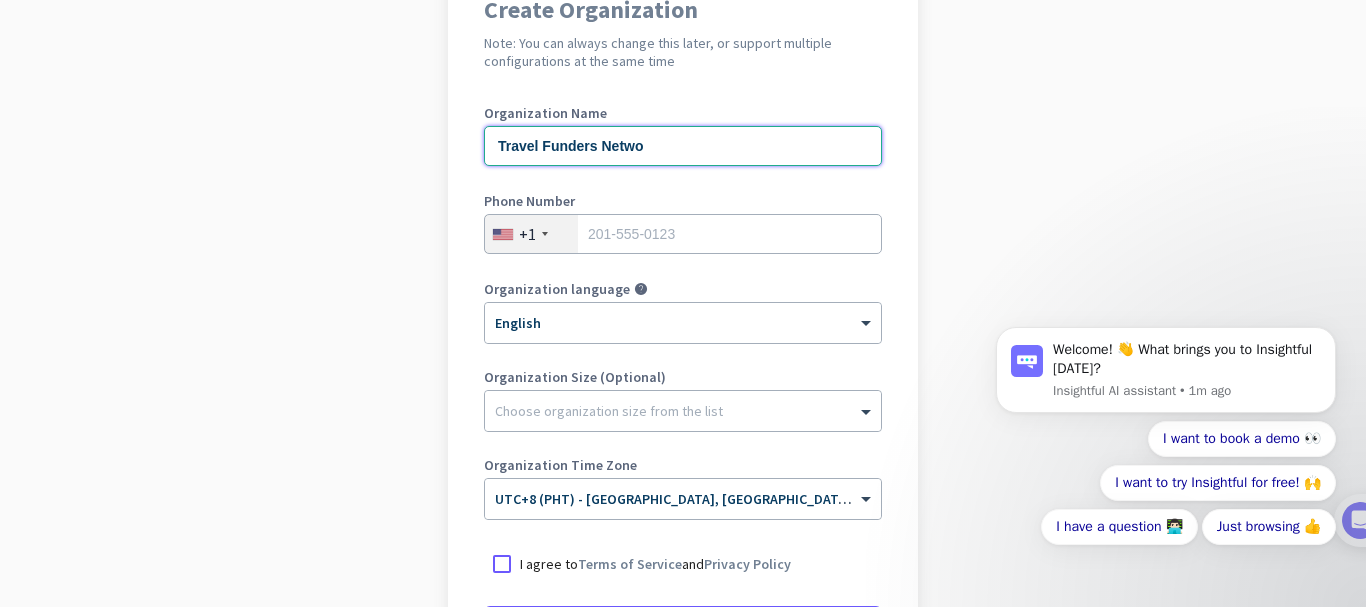 type on "Travel Funders Netwo" 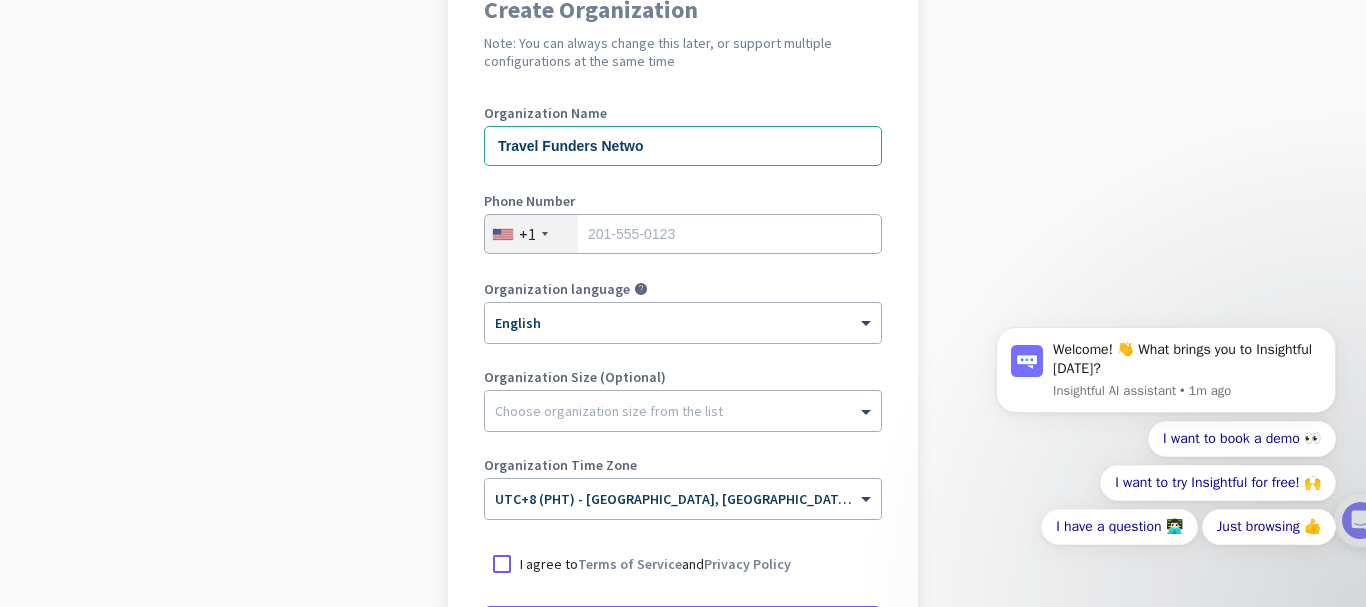 click on "+1" 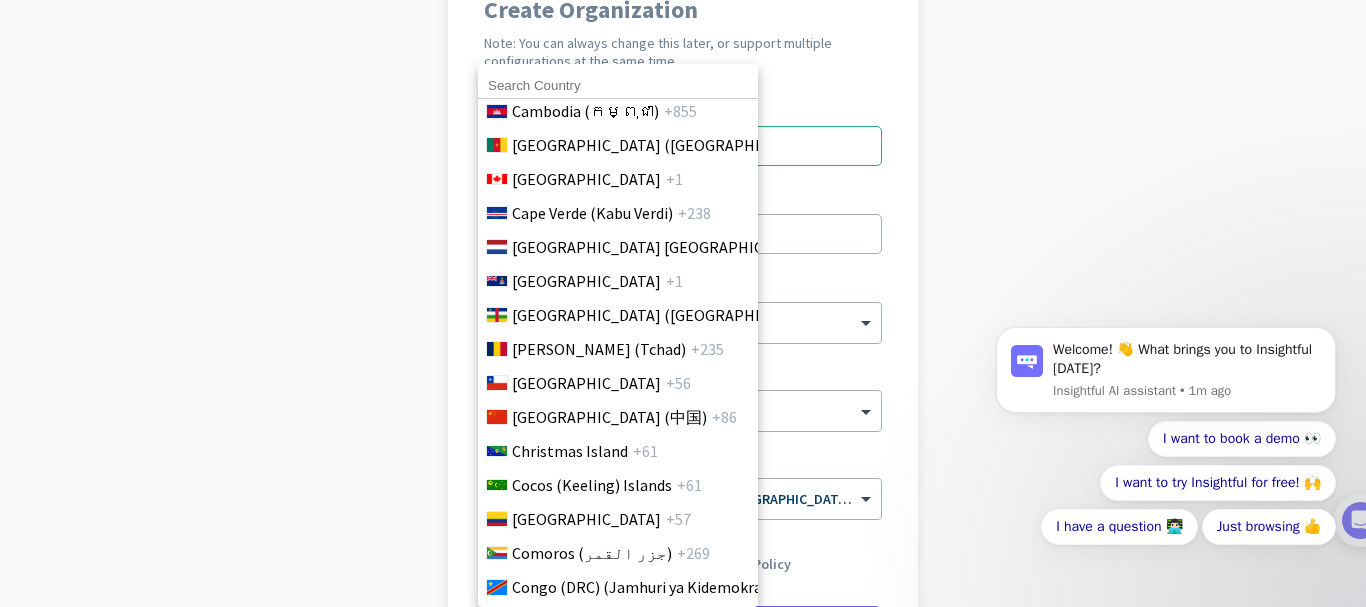 scroll, scrollTop: 1400, scrollLeft: 0, axis: vertical 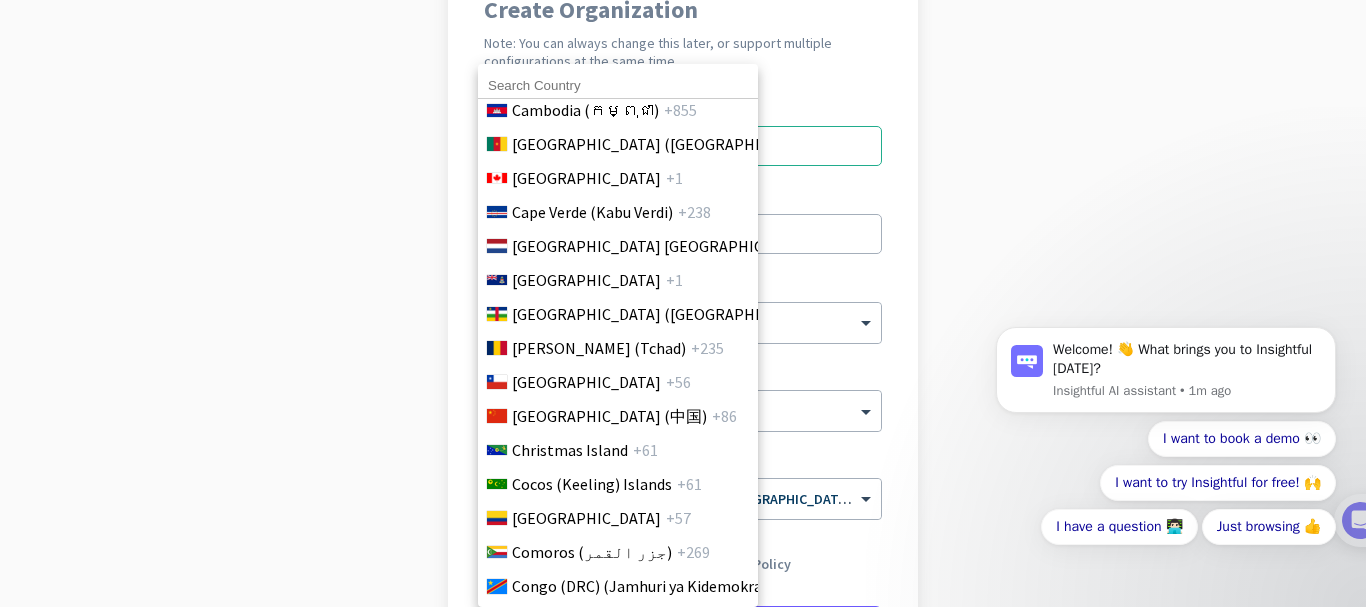 click at bounding box center [618, 86] 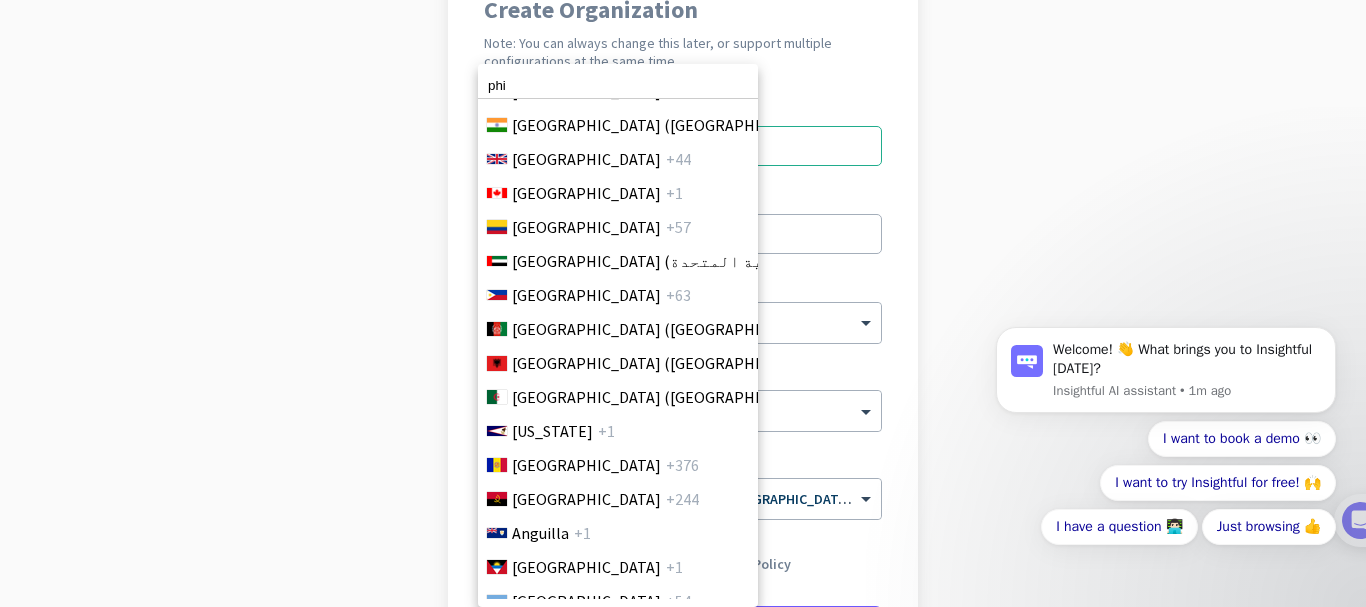 scroll, scrollTop: 0, scrollLeft: 0, axis: both 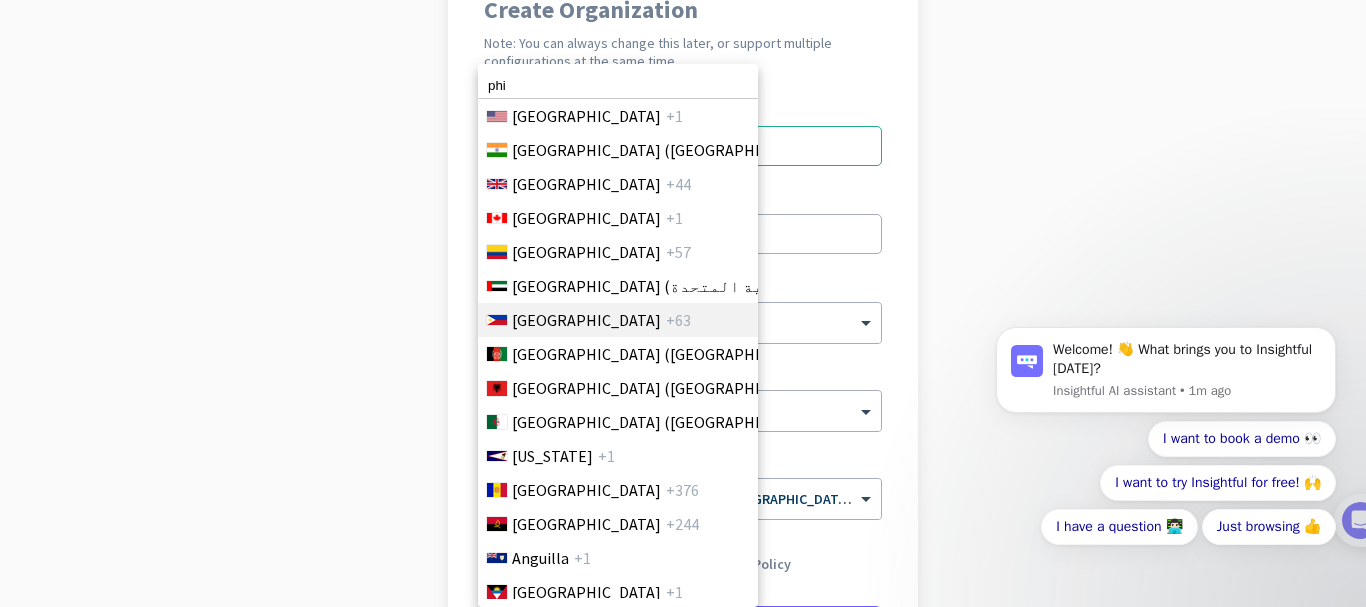 type on "phi" 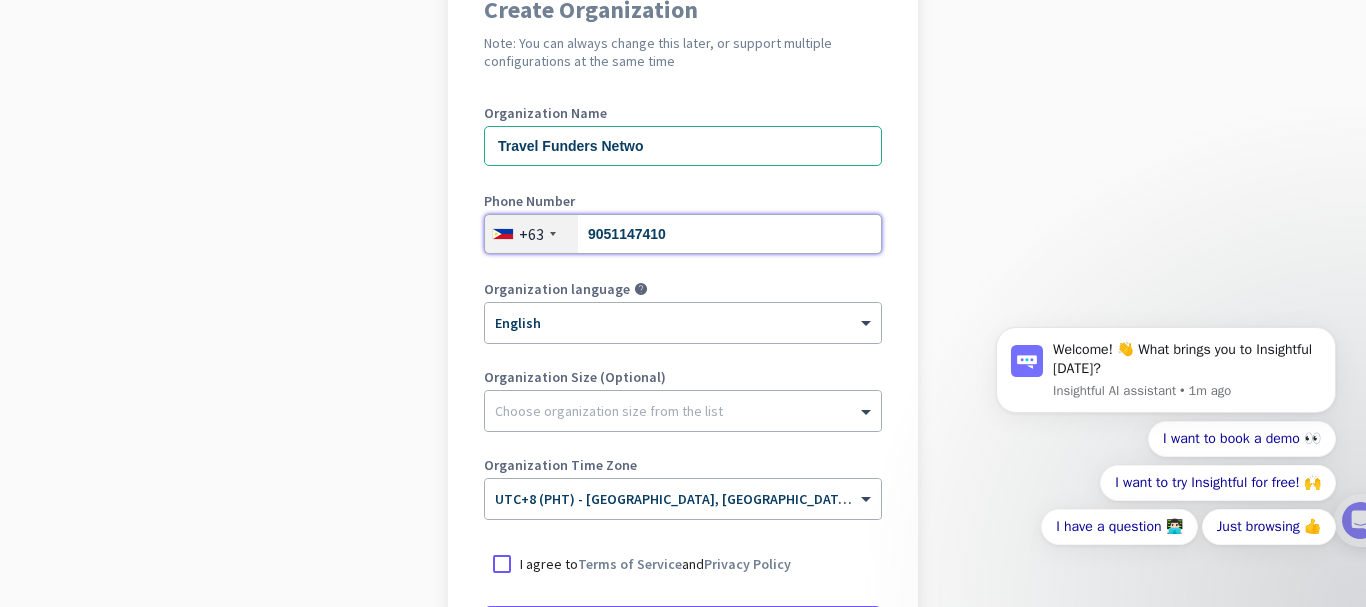 type on "9051147410" 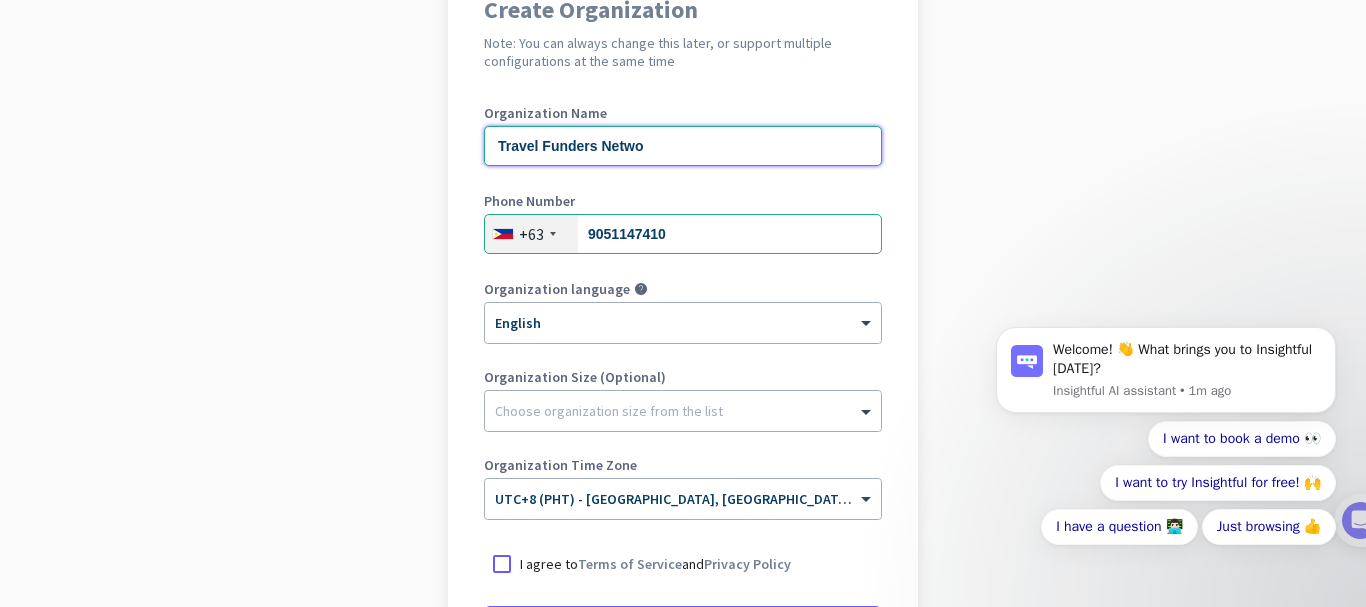 click on "Travel Funders Netwo" 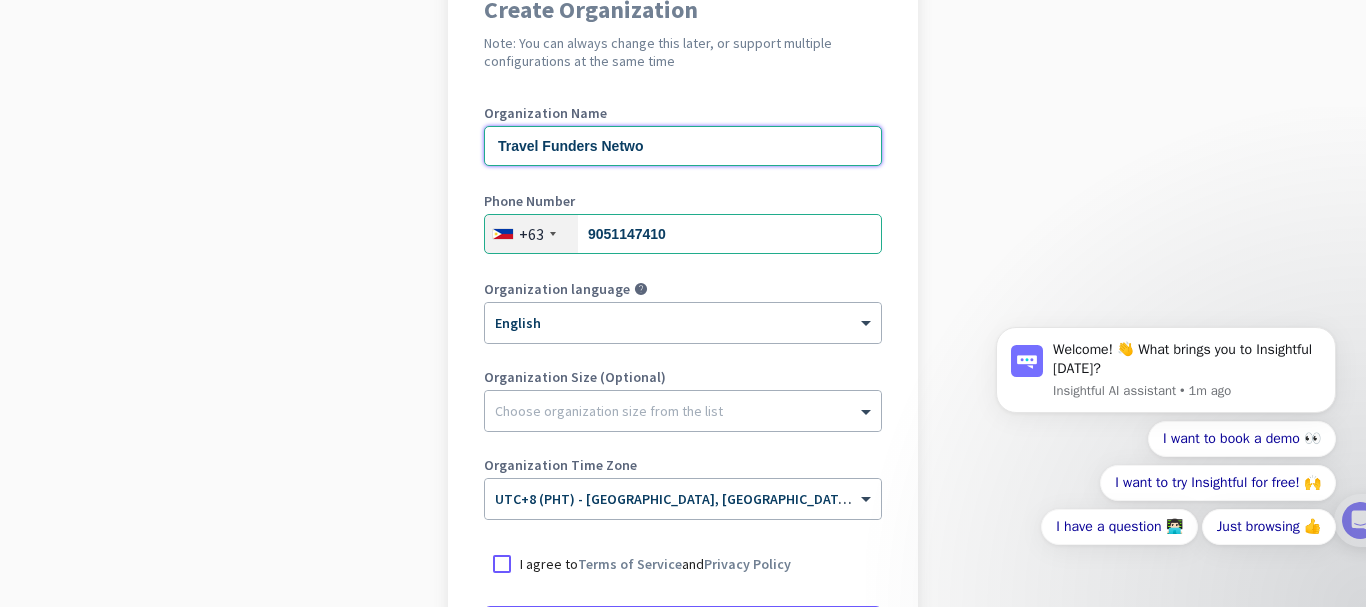 drag, startPoint x: 681, startPoint y: 139, endPoint x: 142, endPoint y: 185, distance: 540.95935 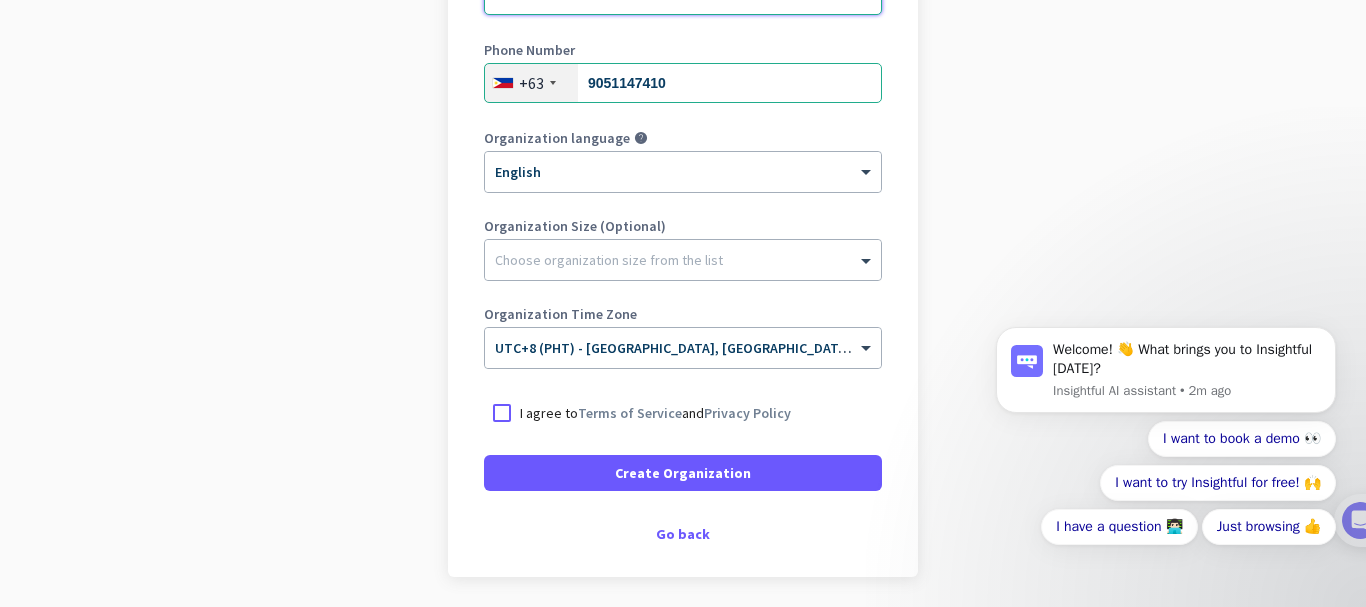 scroll, scrollTop: 400, scrollLeft: 0, axis: vertical 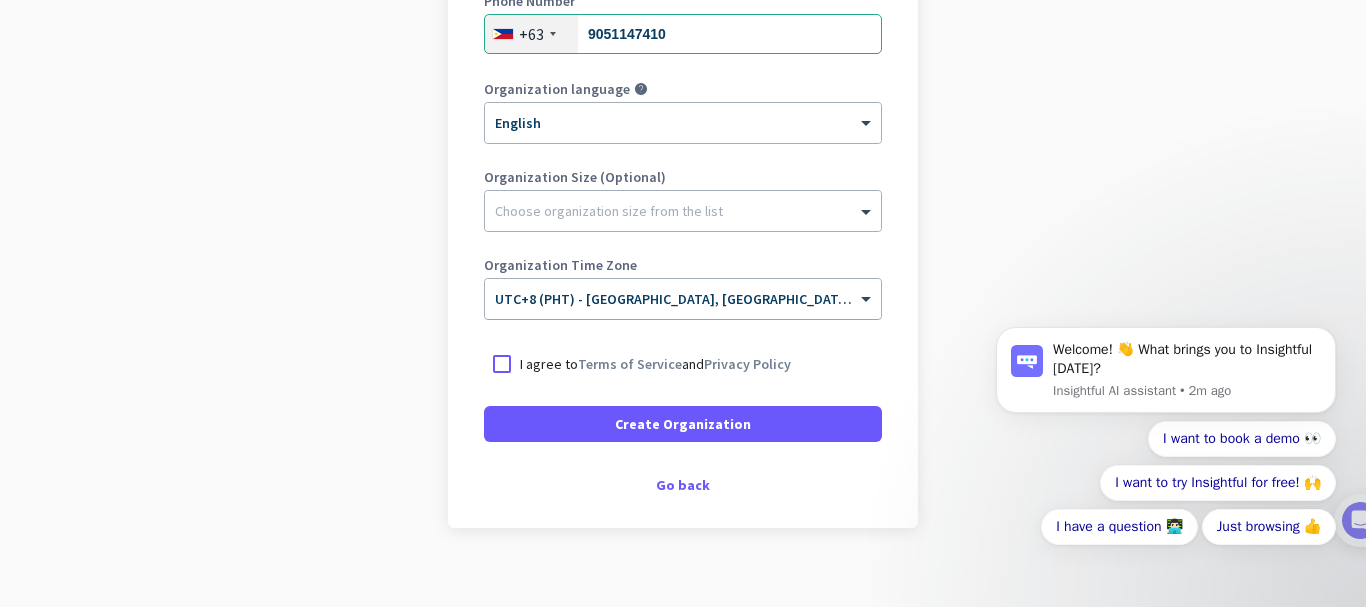 type on "Liveware" 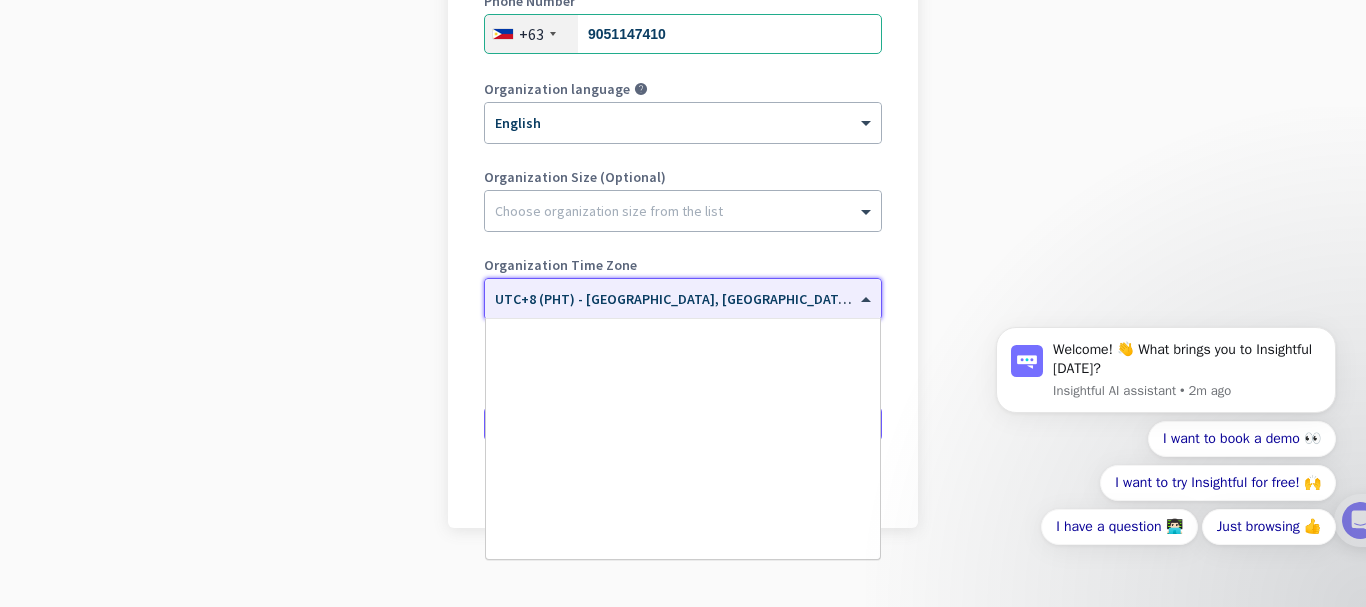 scroll, scrollTop: 8943, scrollLeft: 0, axis: vertical 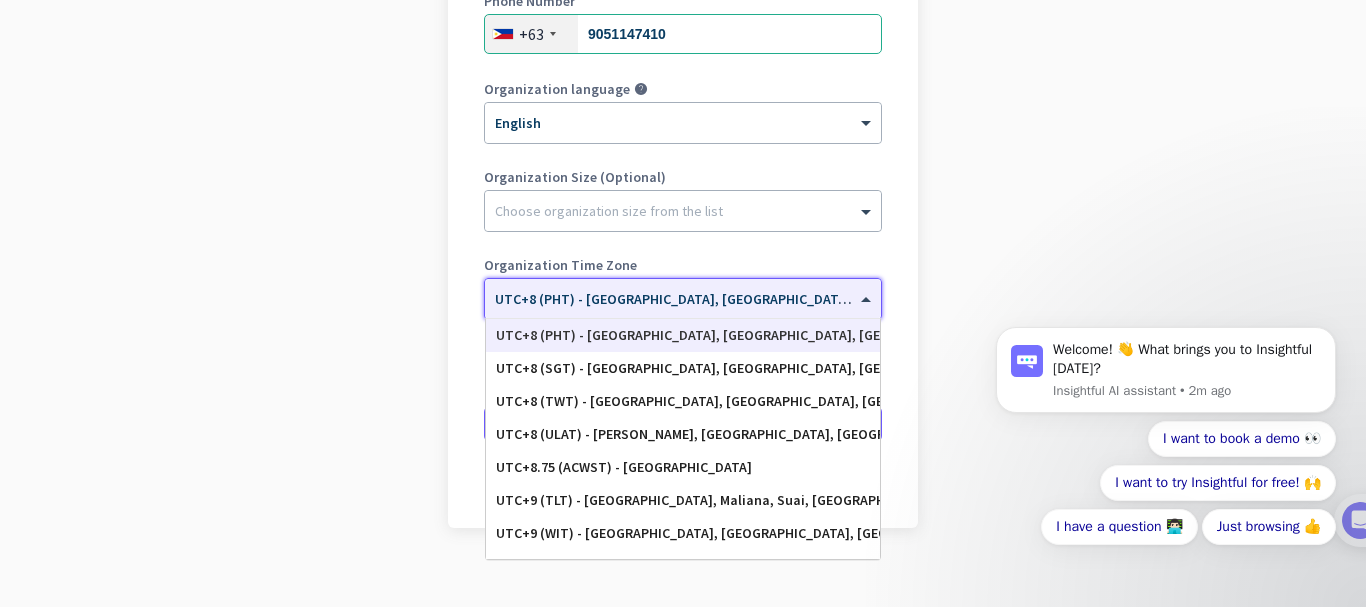 drag, startPoint x: 617, startPoint y: 307, endPoint x: 618, endPoint y: 332, distance: 25.019993 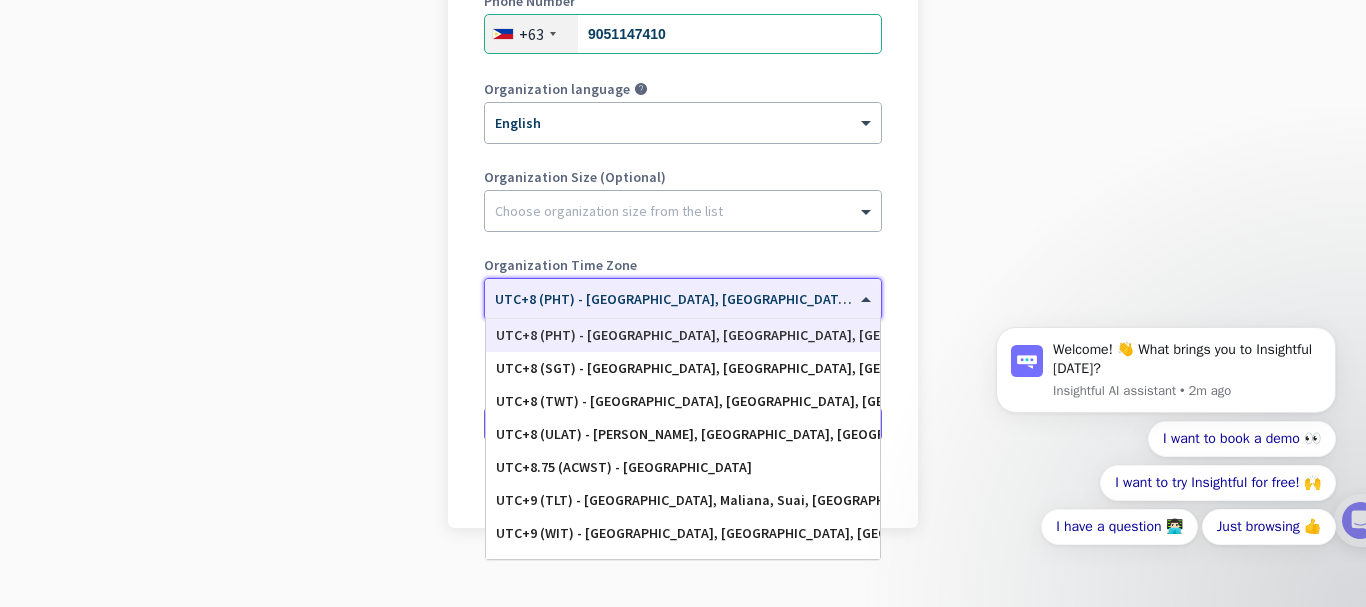 click on "× UTC+8 (PHT) - [GEOGRAPHIC_DATA], [GEOGRAPHIC_DATA], [GEOGRAPHIC_DATA], [GEOGRAPHIC_DATA]  UTC+8 (CST) - [GEOGRAPHIC_DATA], [GEOGRAPHIC_DATA], [GEOGRAPHIC_DATA], [GEOGRAPHIC_DATA]   UTC+8 ([GEOGRAPHIC_DATA]) - [GEOGRAPHIC_DATA], [GEOGRAPHIC_DATA], [GEOGRAPHIC_DATA], [GEOGRAPHIC_DATA]   UTC+8 ([GEOGRAPHIC_DATA]) - [GEOGRAPHIC_DATA], [GEOGRAPHIC_DATA], [GEOGRAPHIC_DATA], [GEOGRAPHIC_DATA]   UTC+8 (MYT) - [GEOGRAPHIC_DATA], [GEOGRAPHIC_DATA], [GEOGRAPHIC_DATA], [GEOGRAPHIC_DATA]   UTC+8 (PHT) - [GEOGRAPHIC_DATA], [GEOGRAPHIC_DATA], [GEOGRAPHIC_DATA], [GEOGRAPHIC_DATA]   UTC+8 (SGT) - [GEOGRAPHIC_DATA], [GEOGRAPHIC_DATA], [GEOGRAPHIC_DATA], [GEOGRAPHIC_DATA]   UTC+8 (TWT) - [GEOGRAPHIC_DATA], [GEOGRAPHIC_DATA], [GEOGRAPHIC_DATA], [GEOGRAPHIC_DATA]   UTC+8 (ULAT) - [GEOGRAPHIC_DATA][PERSON_NAME], [GEOGRAPHIC_DATA], [GEOGRAPHIC_DATA], [GEOGRAPHIC_DATA]   UTC+8.75 (ACWST) - [GEOGRAPHIC_DATA]   UTC+9 (TLT) - [GEOGRAPHIC_DATA], [GEOGRAPHIC_DATA], [GEOGRAPHIC_DATA], [GEOGRAPHIC_DATA]   UTC+9 ([GEOGRAPHIC_DATA]) - [GEOGRAPHIC_DATA], [GEOGRAPHIC_DATA], [GEOGRAPHIC_DATA], [GEOGRAPHIC_DATA]   UTC+9 ([GEOGRAPHIC_DATA]) - [GEOGRAPHIC_DATA], [GEOGRAPHIC_DATA], [GEOGRAPHIC_DATA], [GEOGRAPHIC_DATA]   UTC+9 ([GEOGRAPHIC_DATA]) - [GEOGRAPHIC_DATA], [GEOGRAPHIC_DATA], [GEOGRAPHIC_DATA], [GEOGRAPHIC_DATA]   UTC+9 ([GEOGRAPHIC_DATA]) - [GEOGRAPHIC_DATA], [GEOGRAPHIC_DATA], [GEOGRAPHIC_DATA], [GEOGRAPHIC_DATA]   UTC+9 (PWT) - [GEOGRAPHIC_DATA]   UTC+9 ([GEOGRAPHIC_DATA]) - [GEOGRAPHIC_DATA], [GEOGRAPHIC_DATA], [GEOGRAPHIC_DATA], [GEOGRAPHIC_DATA]" 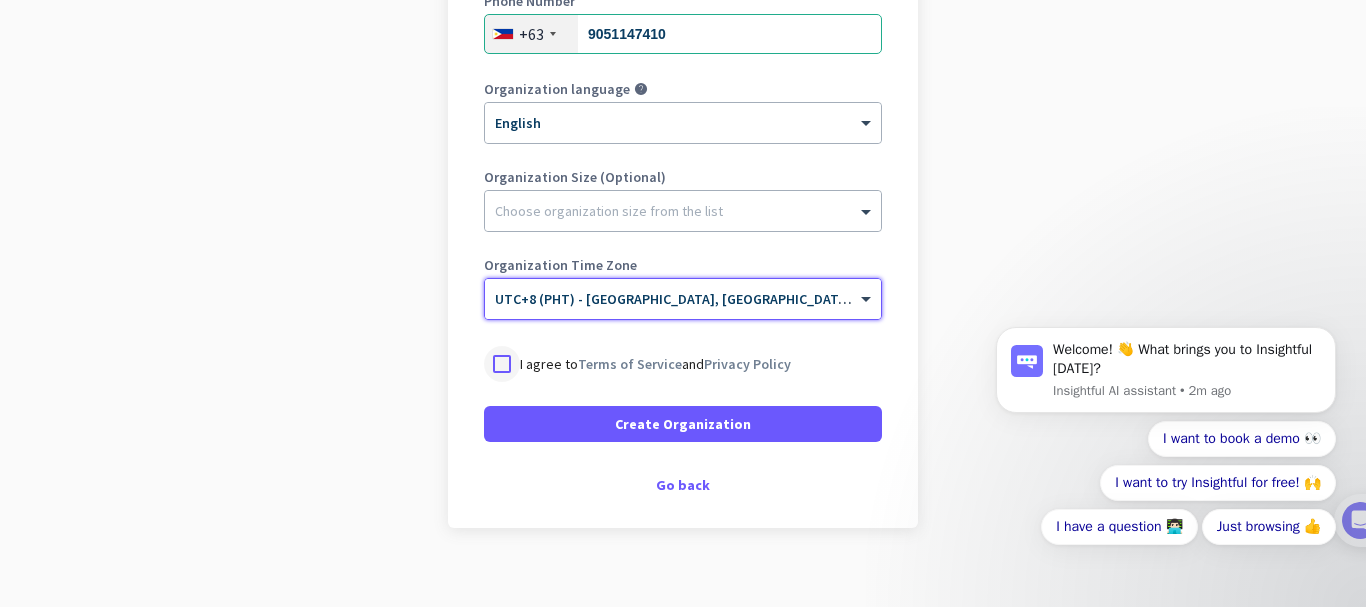click at bounding box center [502, 364] 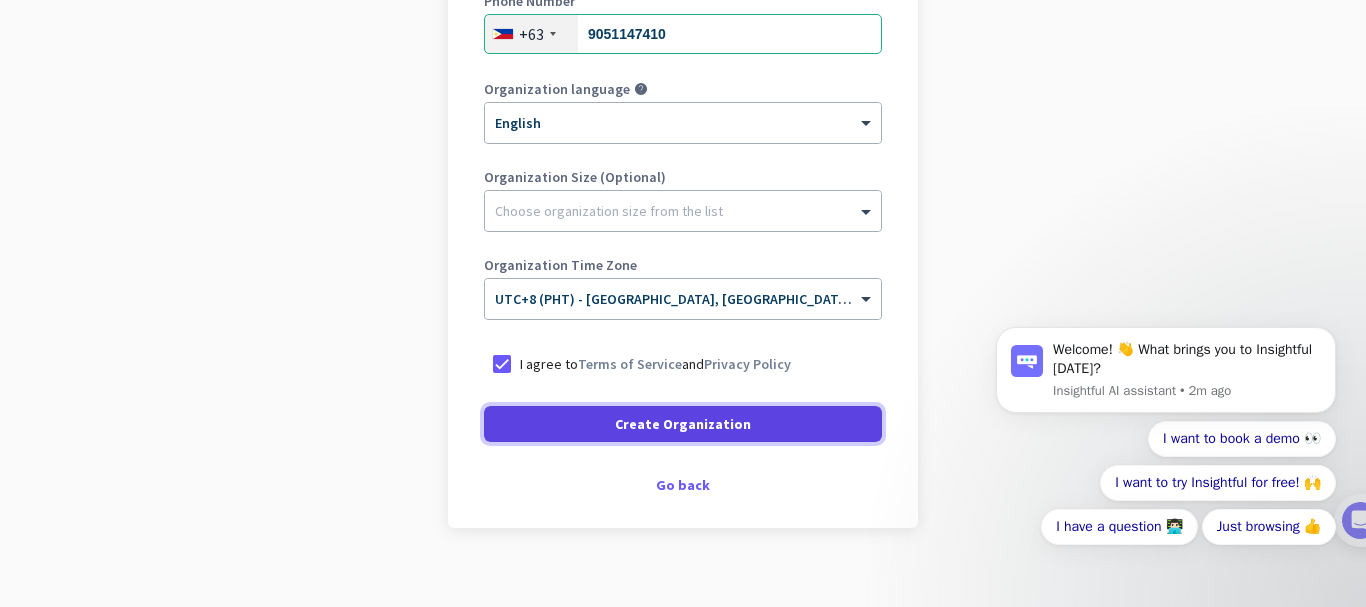 click 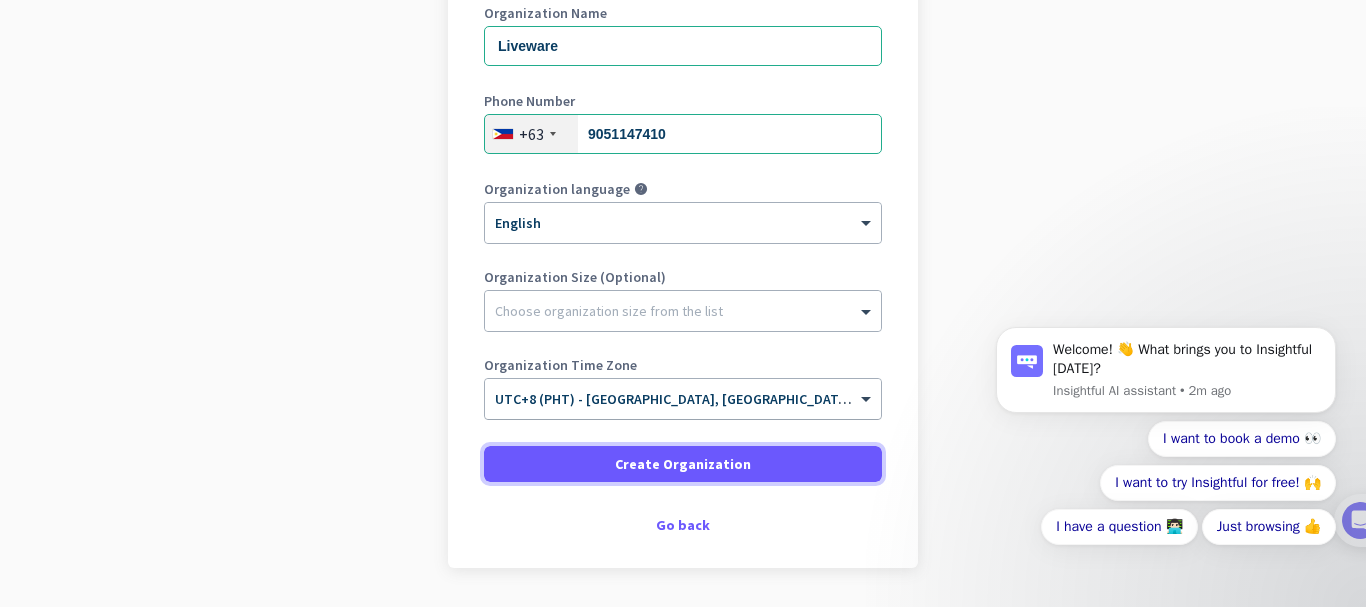 scroll, scrollTop: 361, scrollLeft: 0, axis: vertical 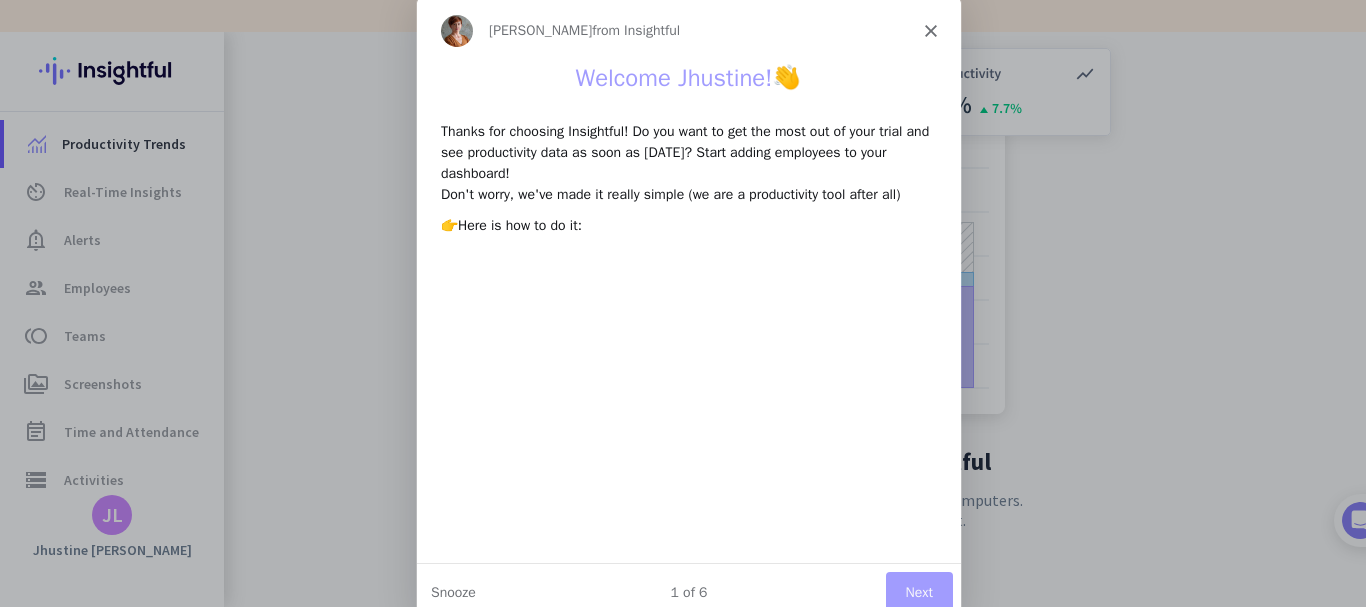 click on "Maja  from Insightful" at bounding box center [688, 30] 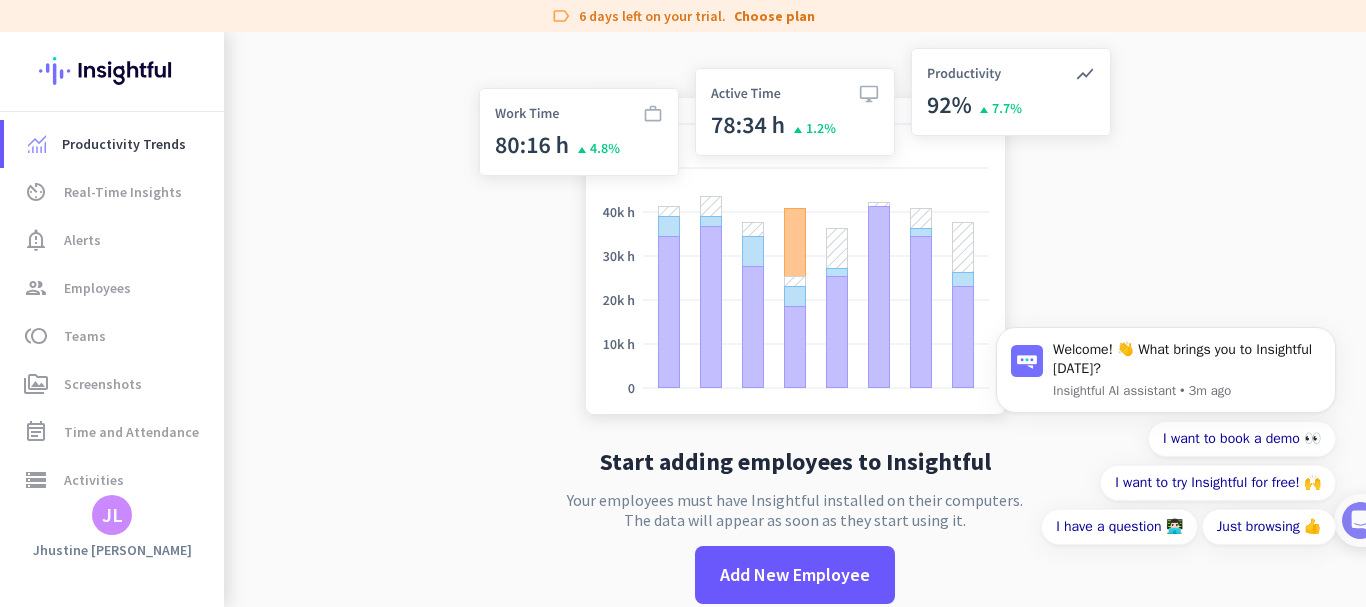 scroll, scrollTop: 0, scrollLeft: 0, axis: both 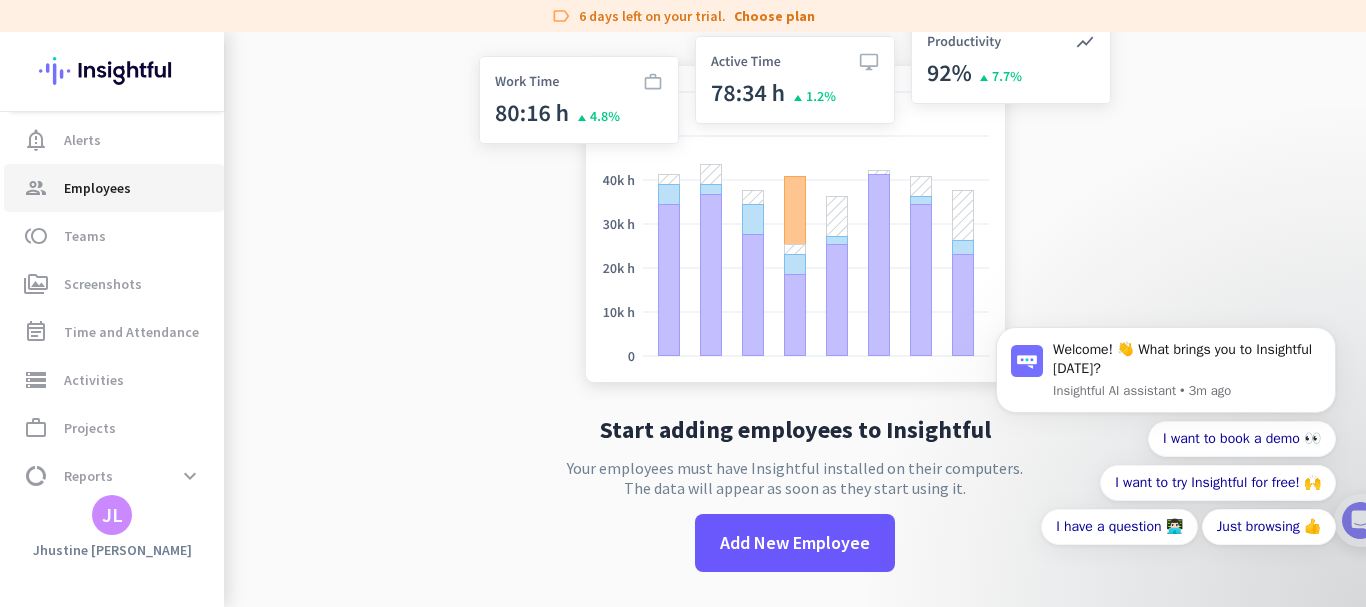 click on "Employees" 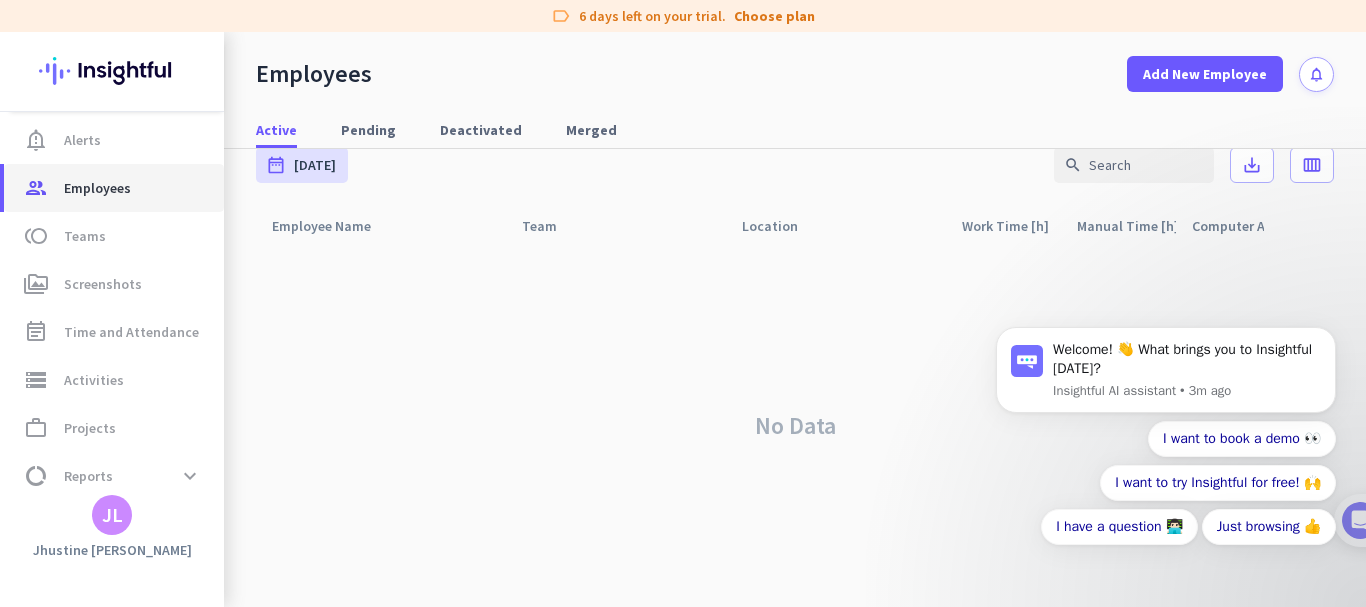 scroll, scrollTop: 26, scrollLeft: 0, axis: vertical 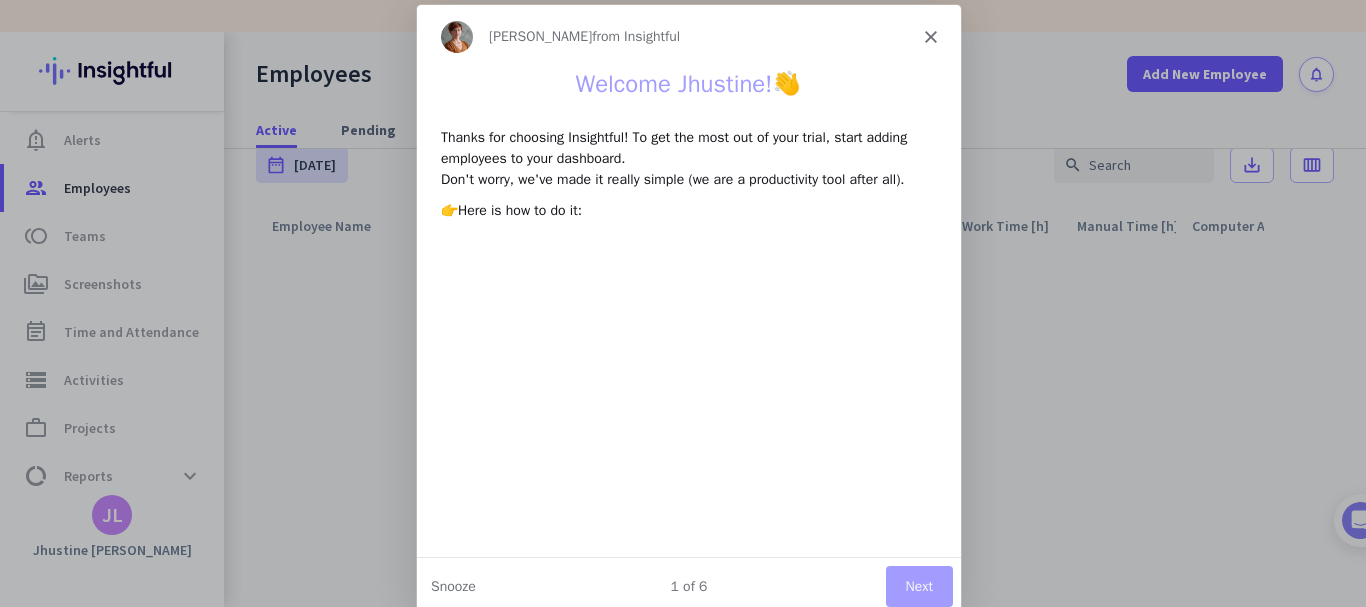 click 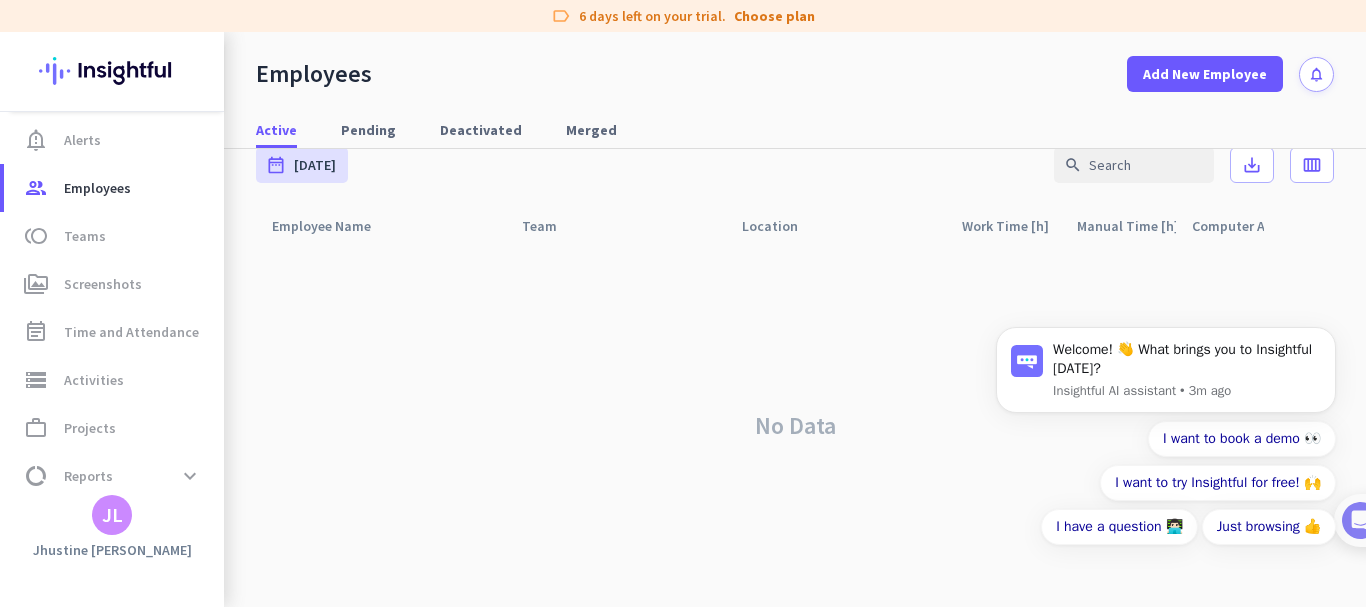 scroll, scrollTop: 0, scrollLeft: 0, axis: both 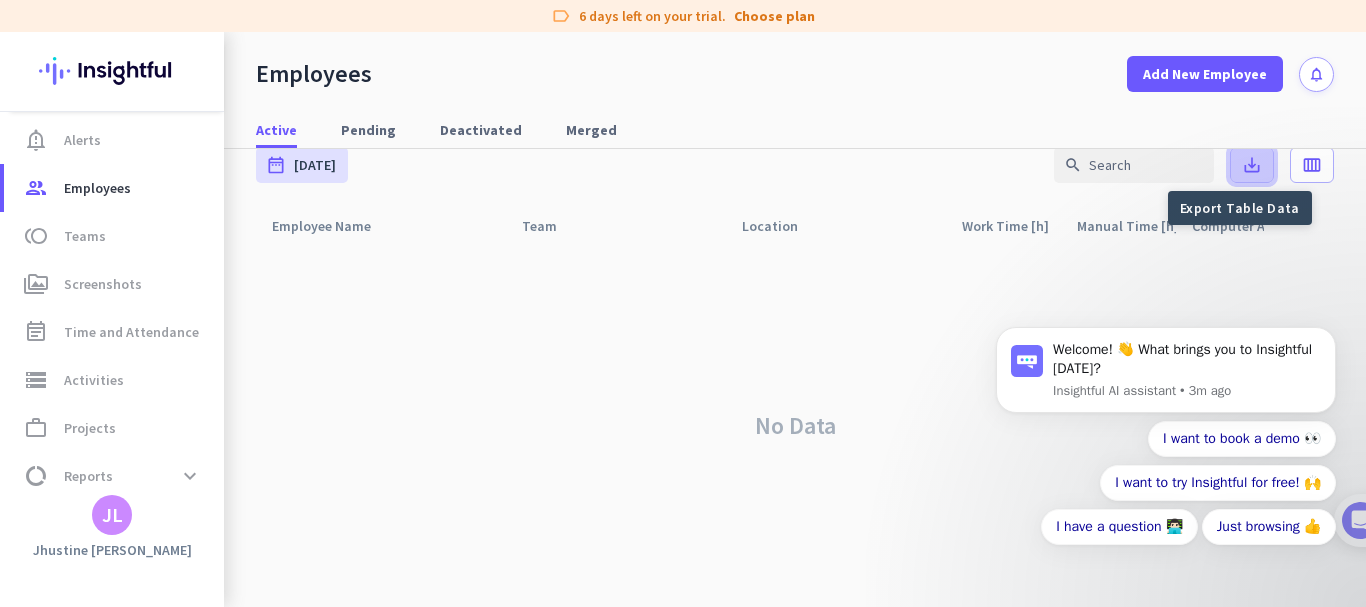 click on "save_alt" 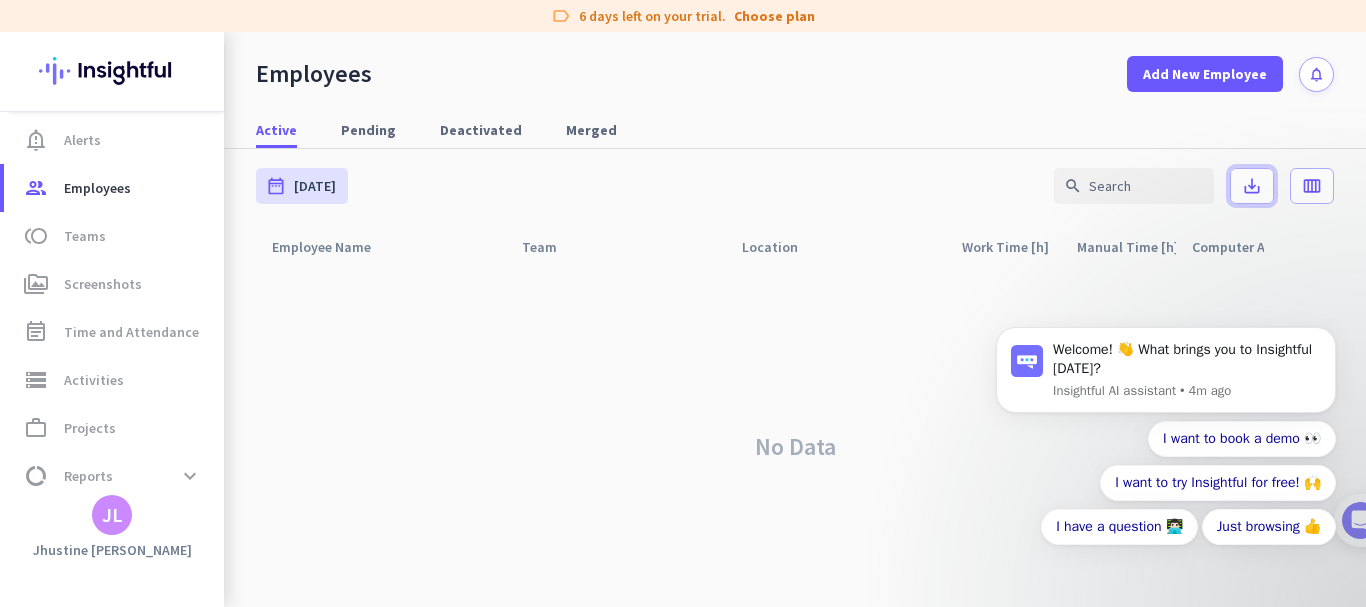 scroll, scrollTop: 26, scrollLeft: 0, axis: vertical 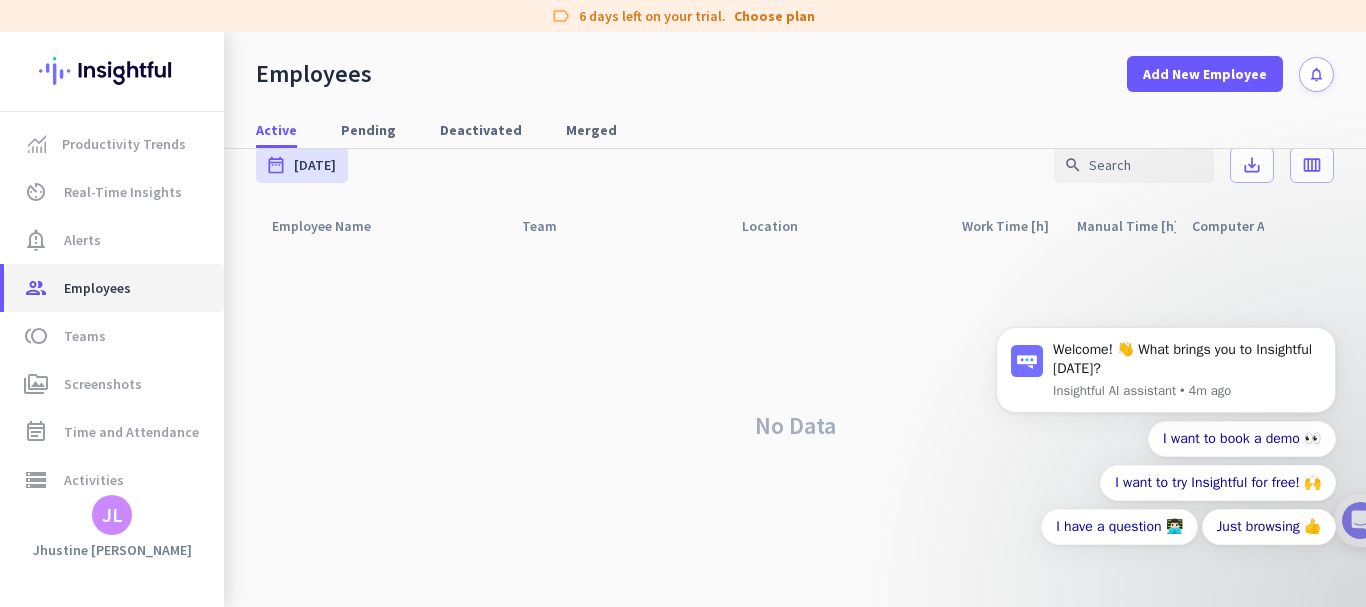 click on "Employees" 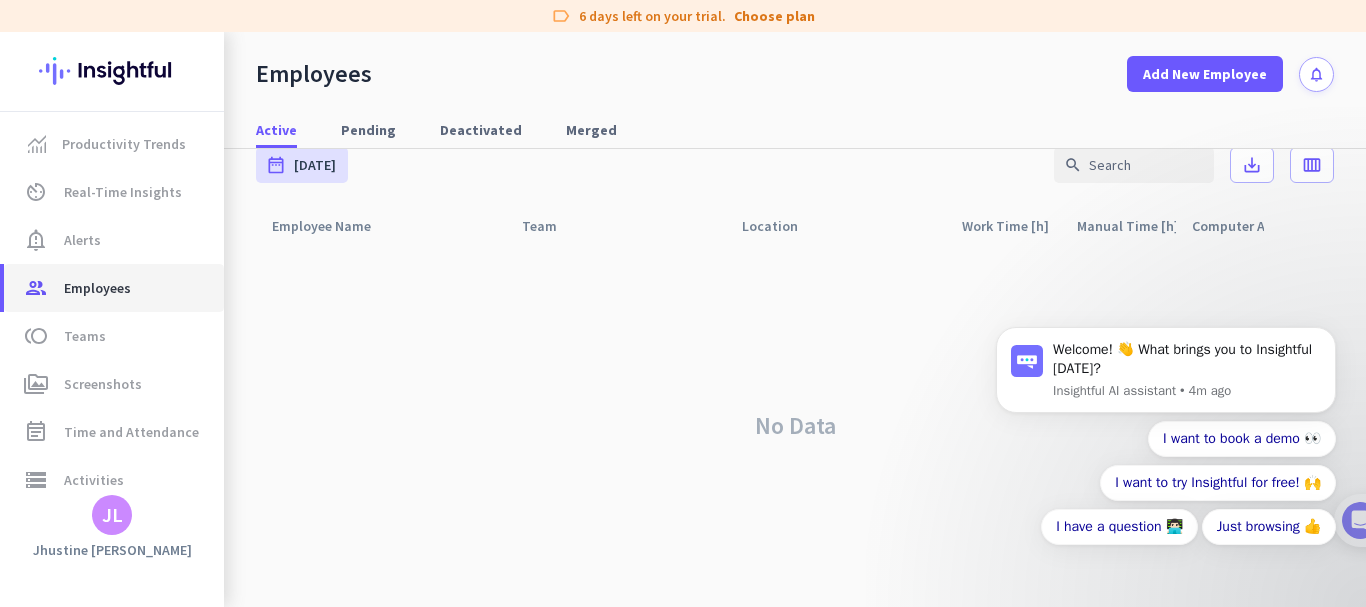 click on "Employees" 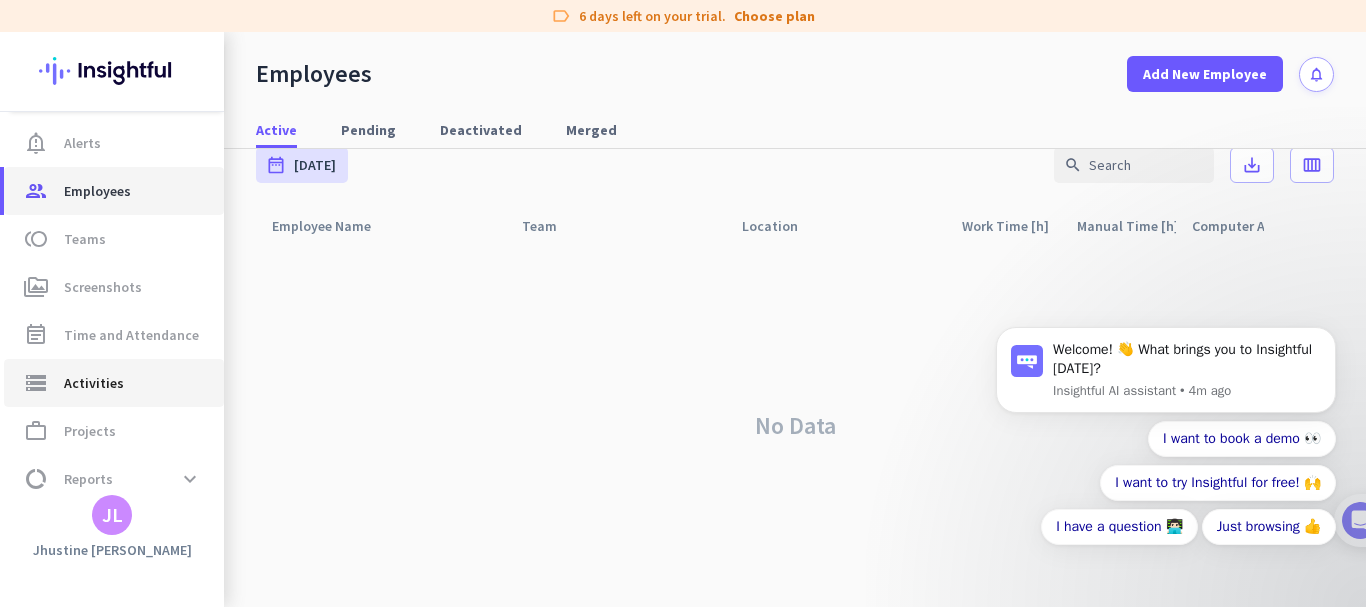 scroll, scrollTop: 161, scrollLeft: 0, axis: vertical 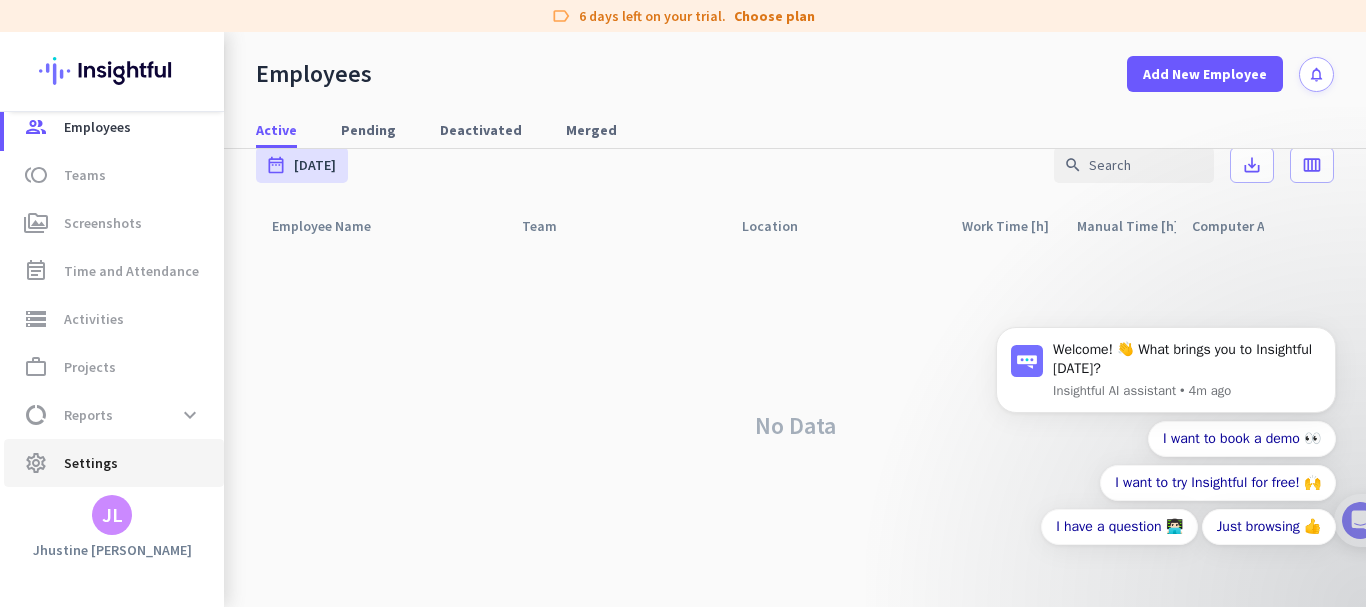 click on "settings  Settings" 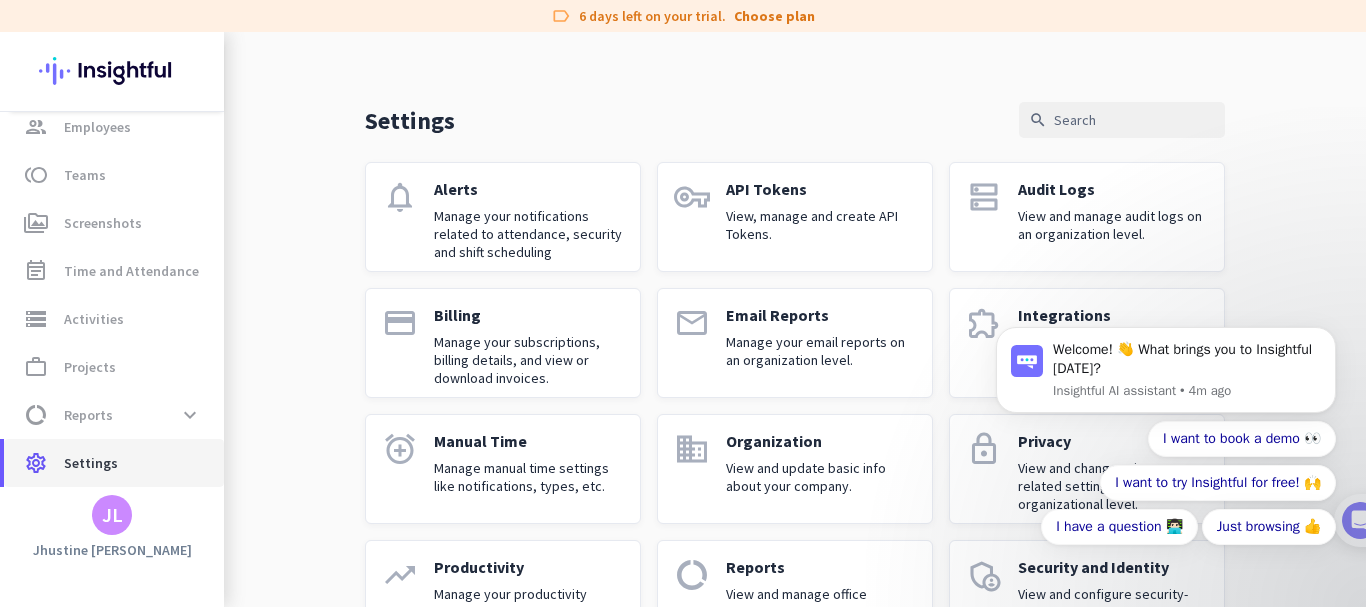 click on "settings" 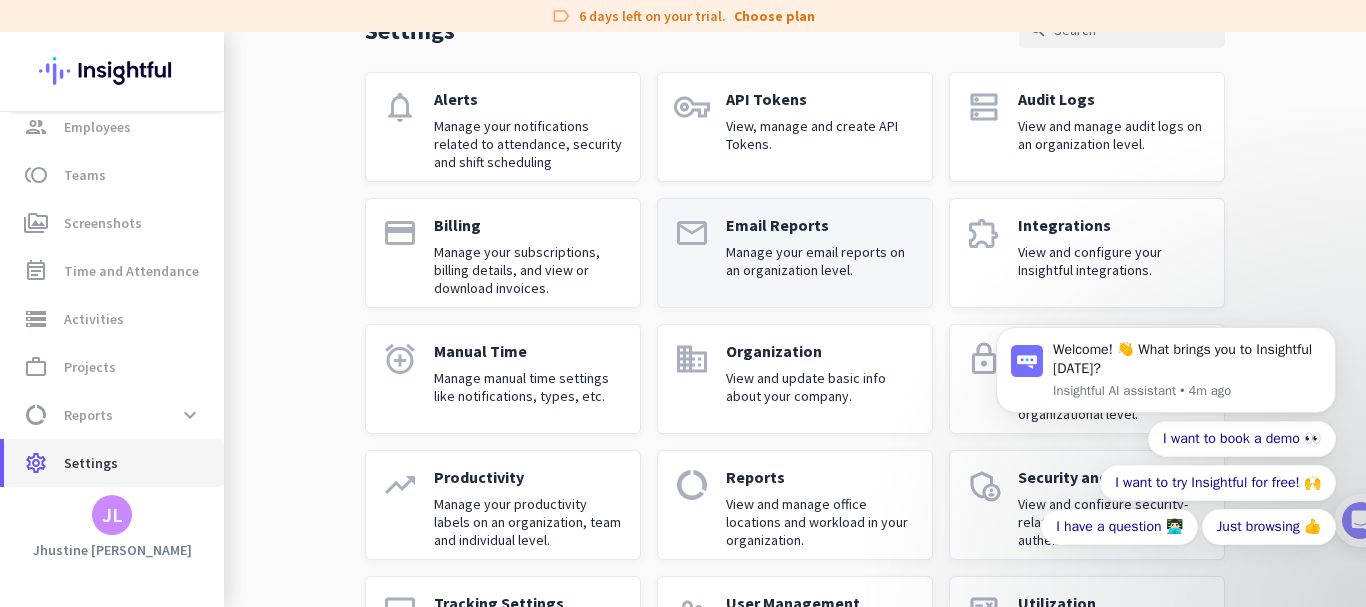 scroll, scrollTop: 227, scrollLeft: 0, axis: vertical 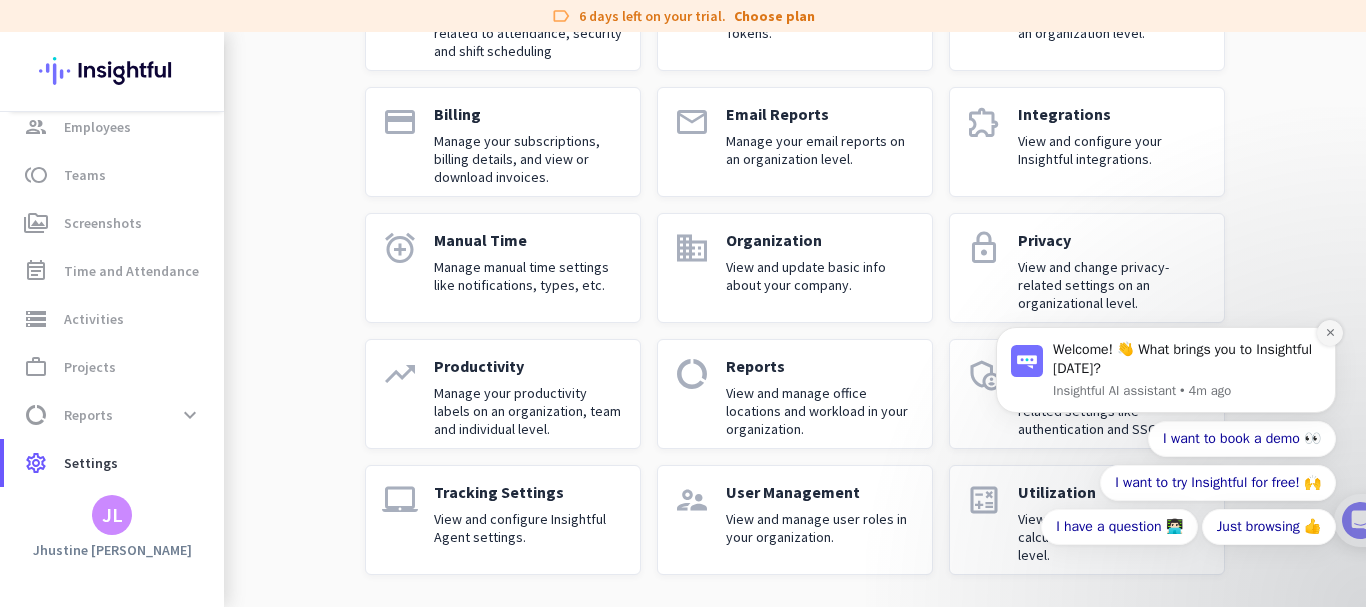 click 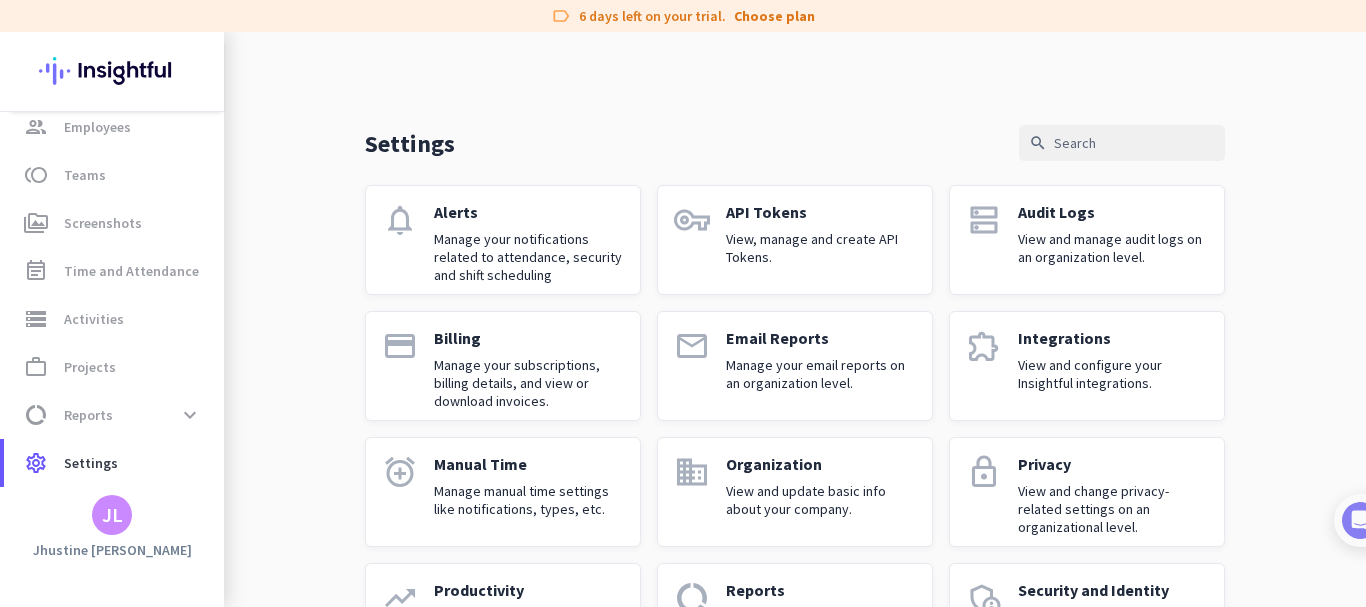 scroll, scrollTop: 0, scrollLeft: 0, axis: both 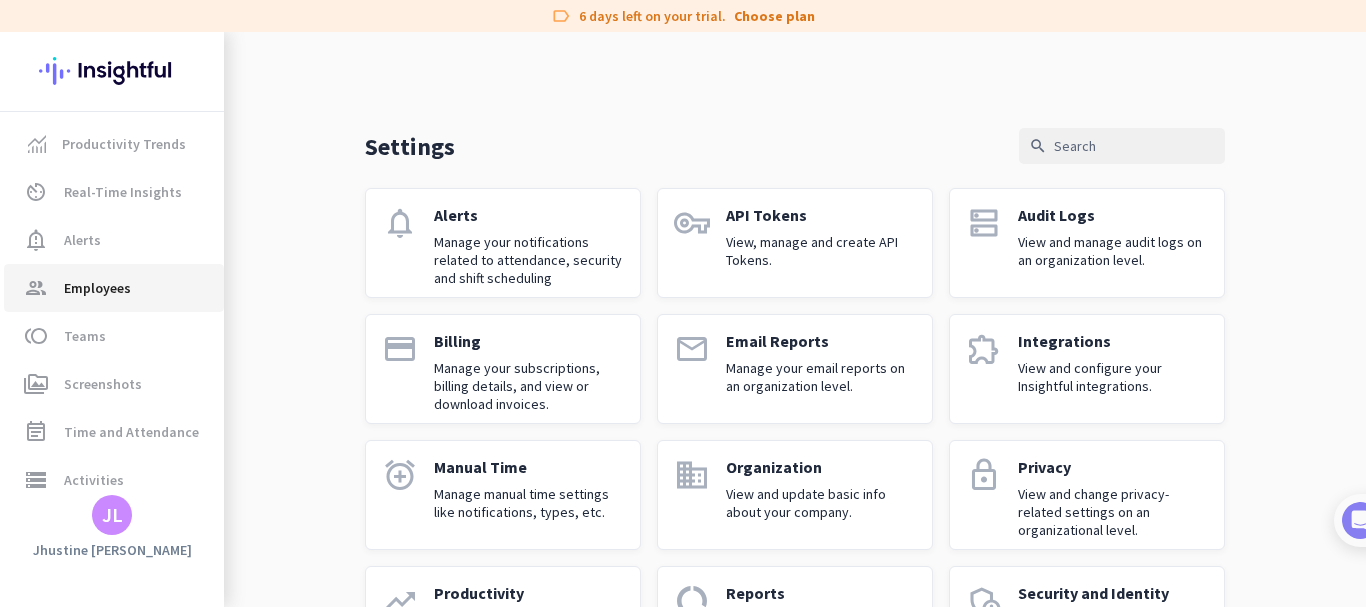 click on "group  Employees" 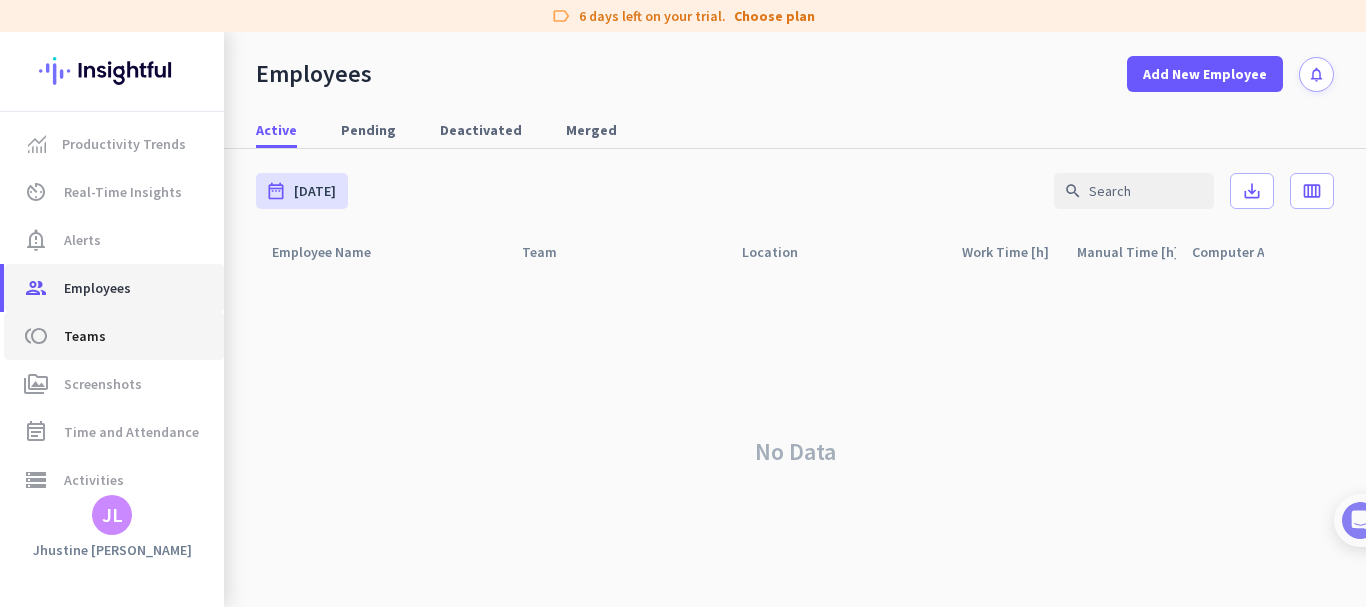 scroll, scrollTop: 161, scrollLeft: 0, axis: vertical 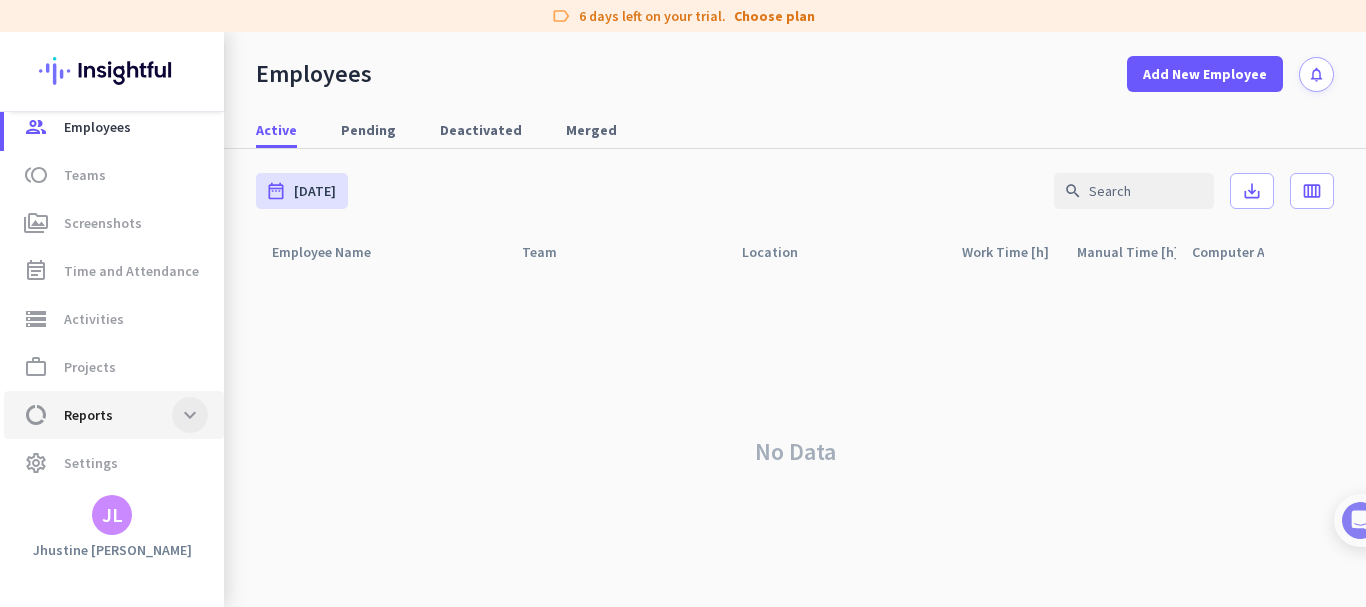 click 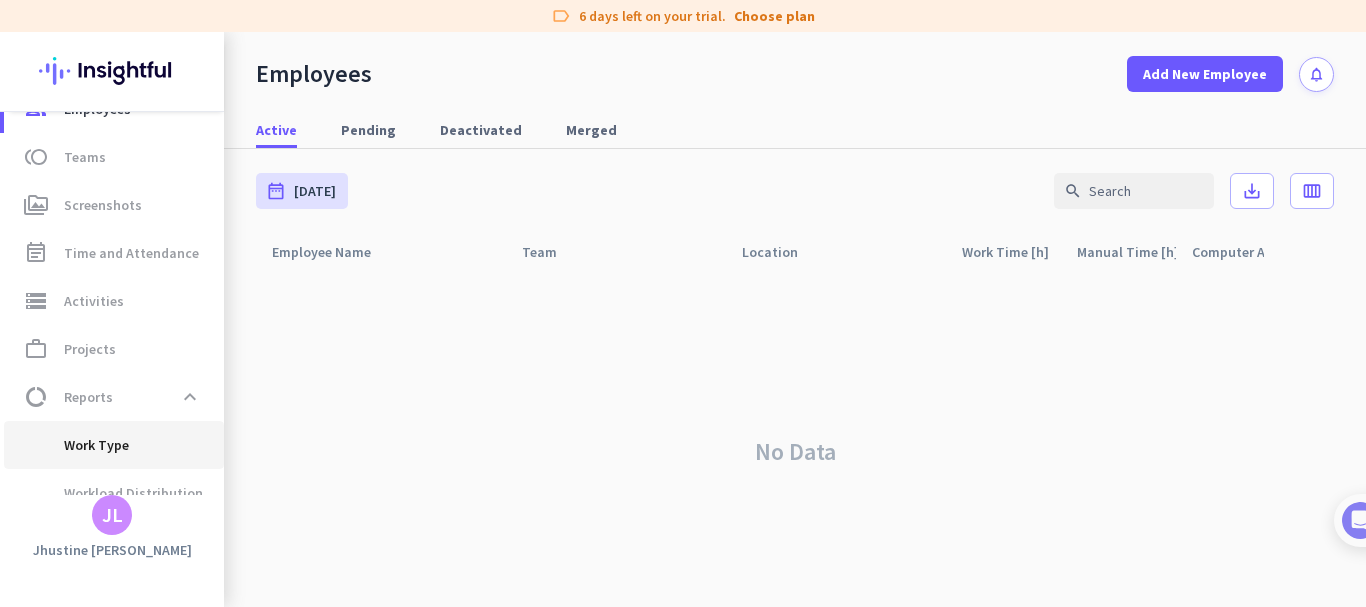 scroll, scrollTop: 153, scrollLeft: 0, axis: vertical 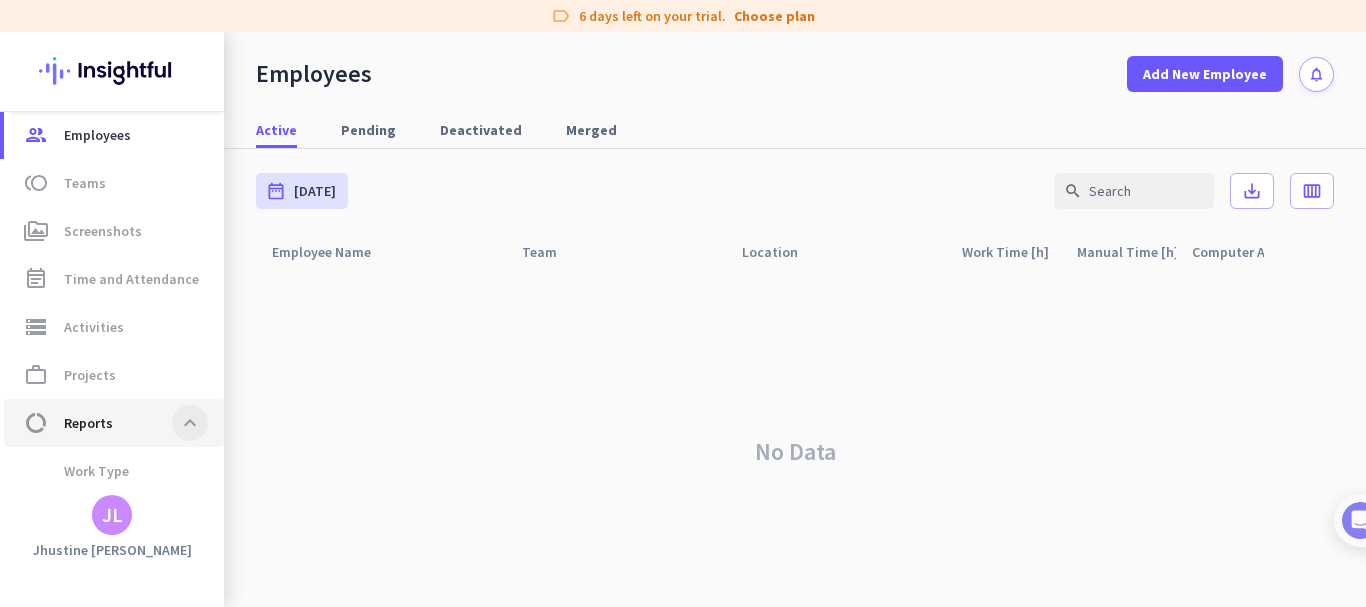 click 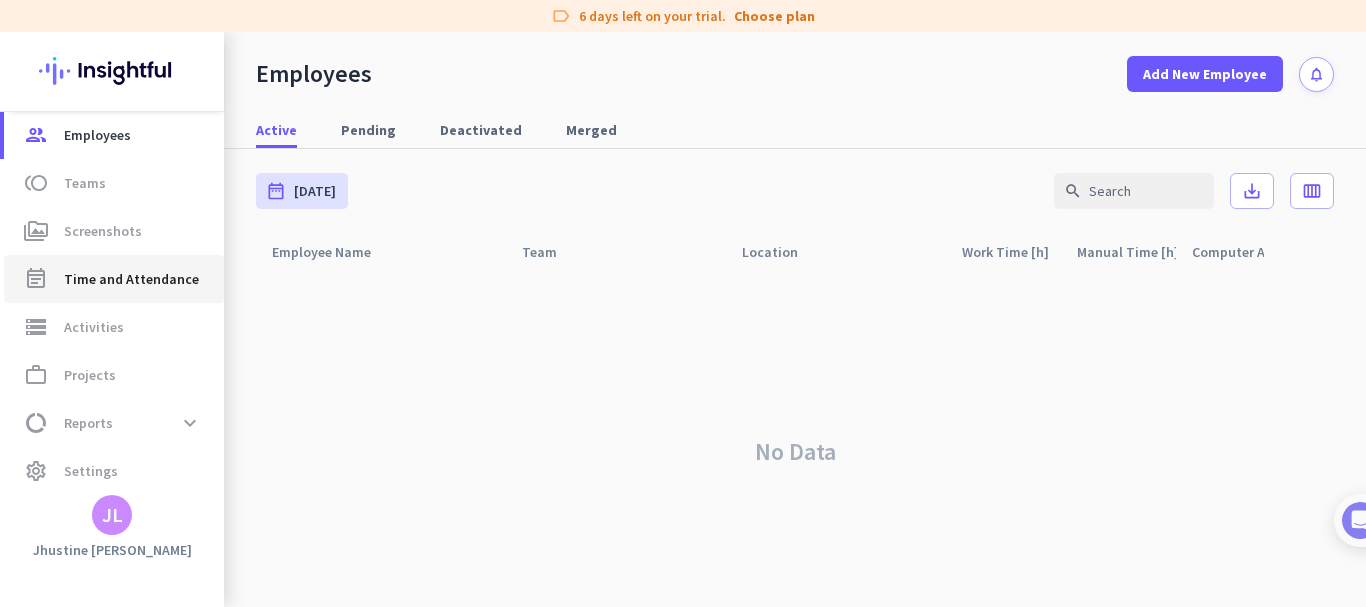 click on "Time and Attendance" 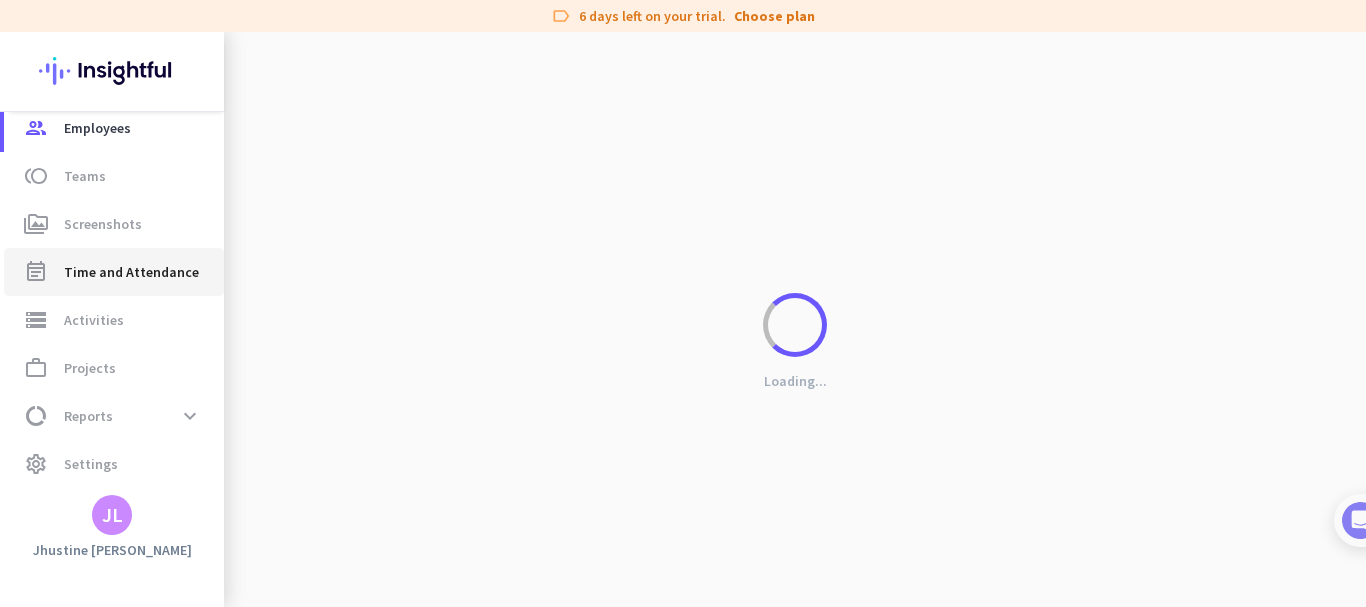 scroll, scrollTop: 161, scrollLeft: 0, axis: vertical 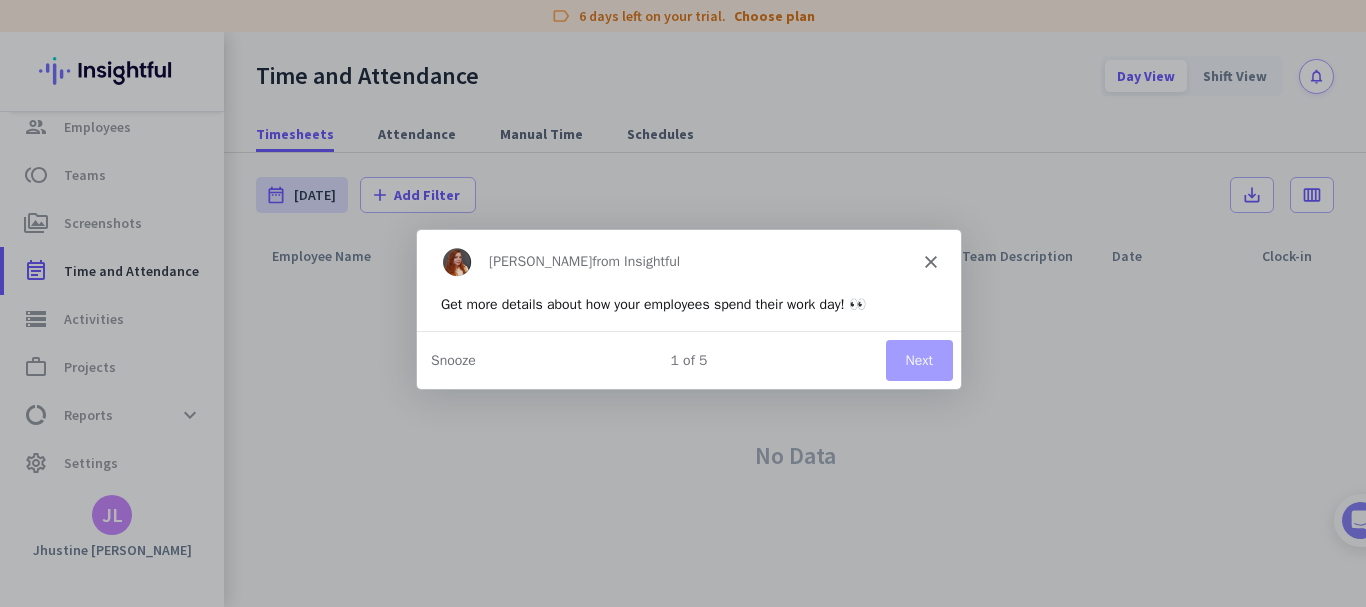 click on "[PERSON_NAME]  from Insightful" at bounding box center [688, 261] 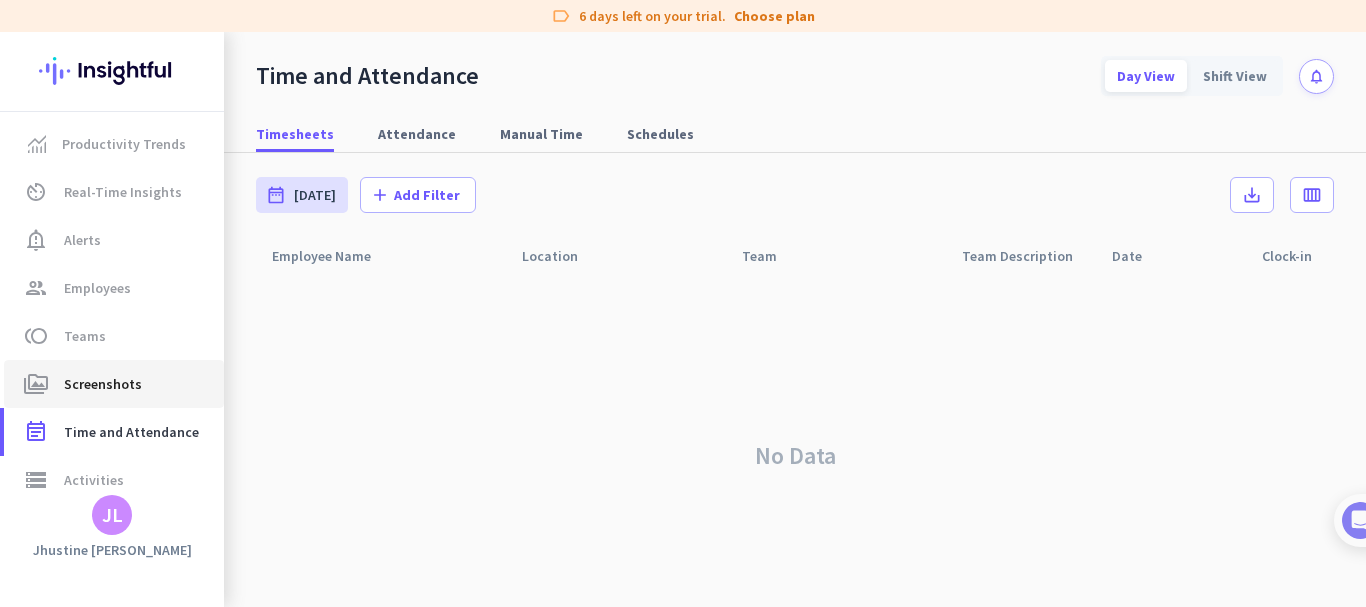 scroll, scrollTop: 100, scrollLeft: 0, axis: vertical 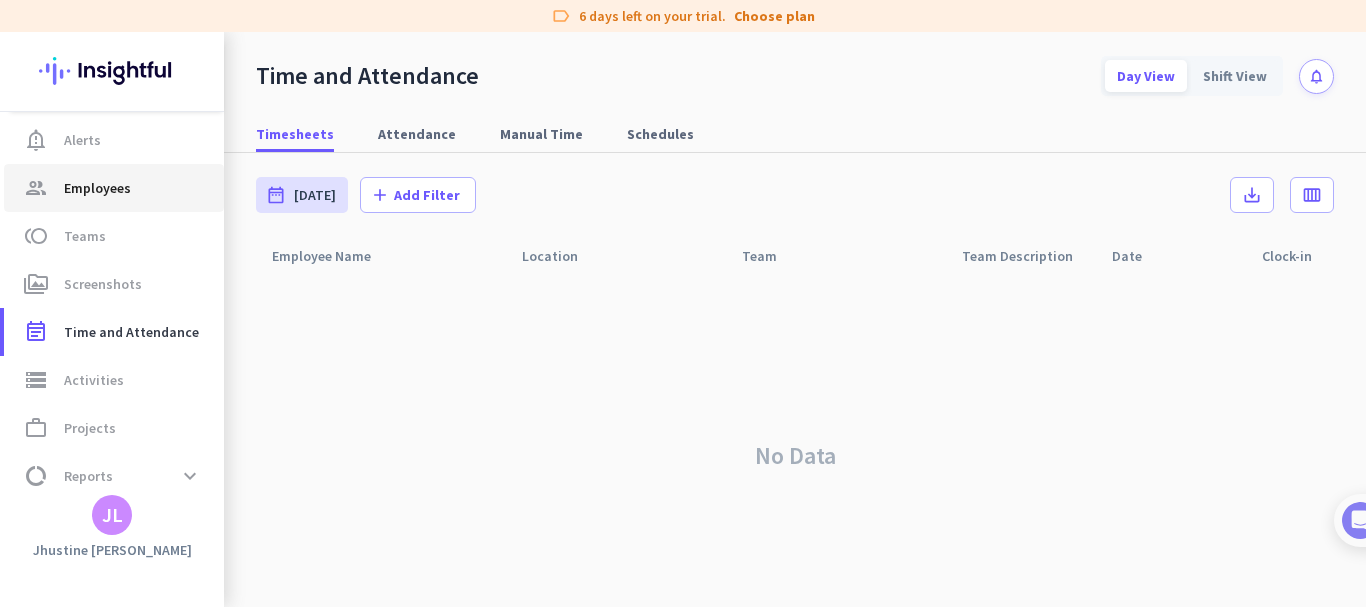 click on "Employees" 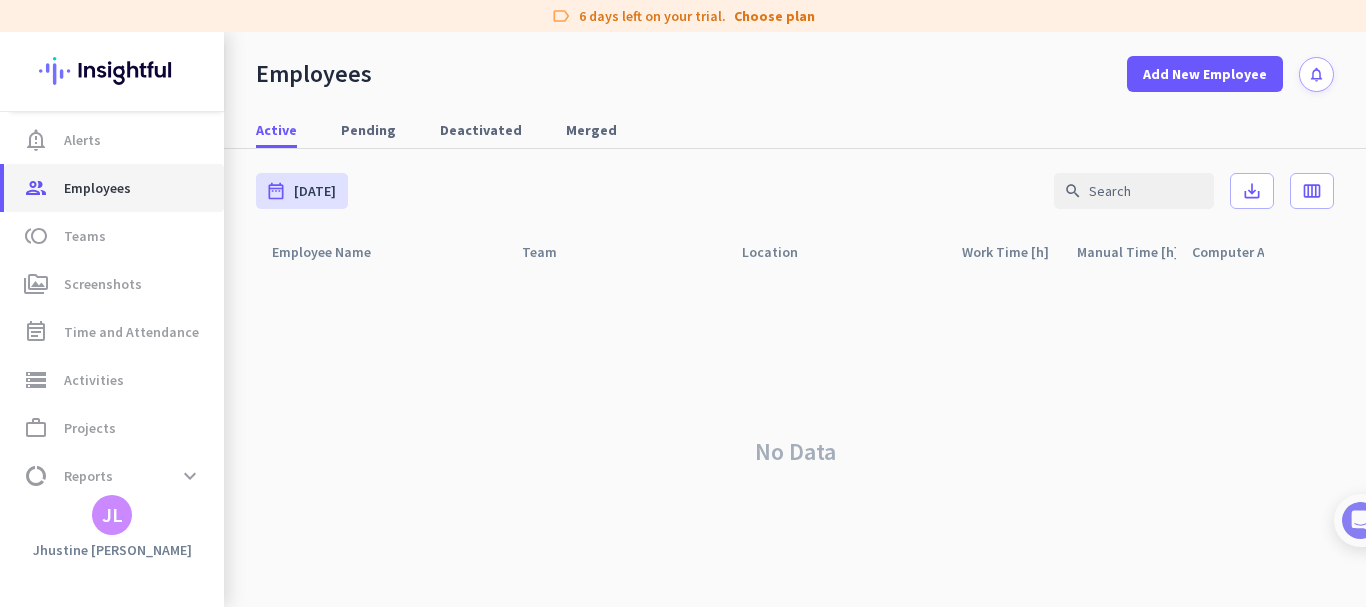 click on "group  Employees" 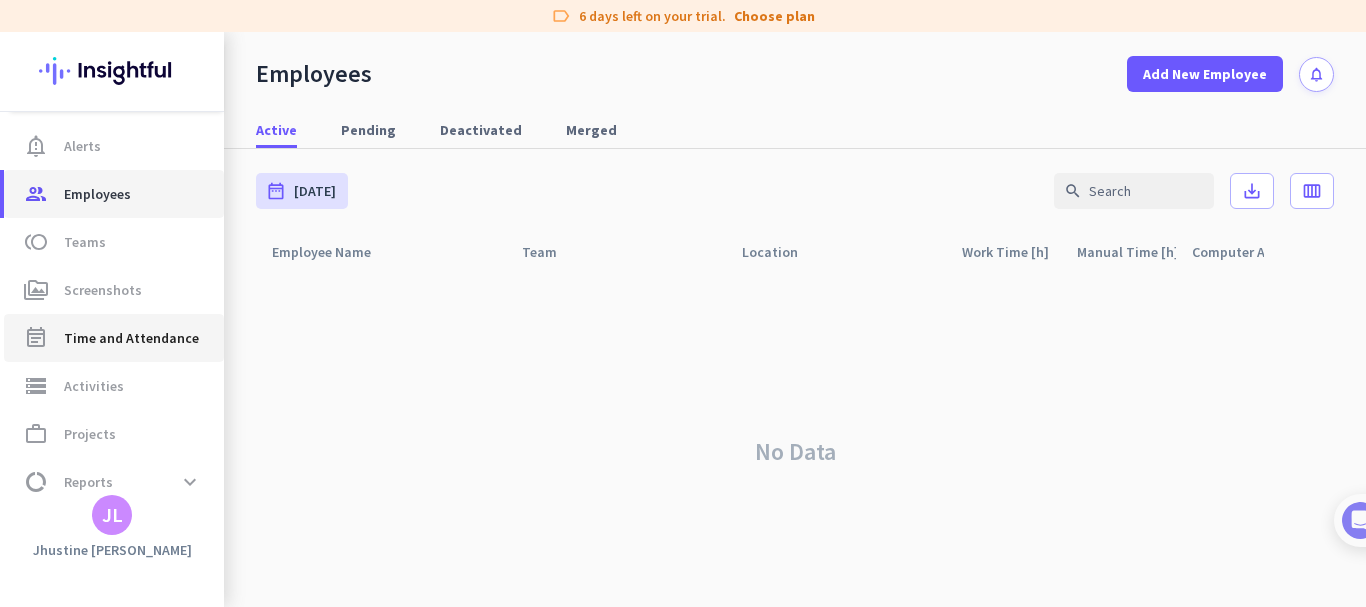 scroll, scrollTop: 0, scrollLeft: 0, axis: both 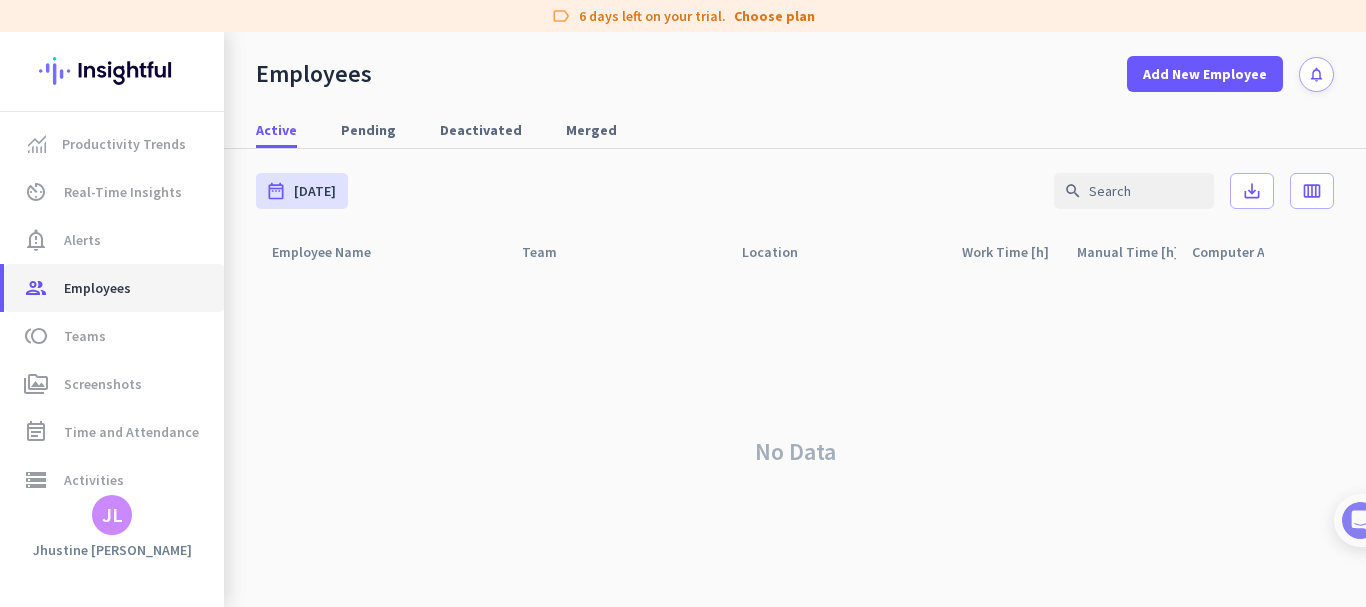 click on "Employees" 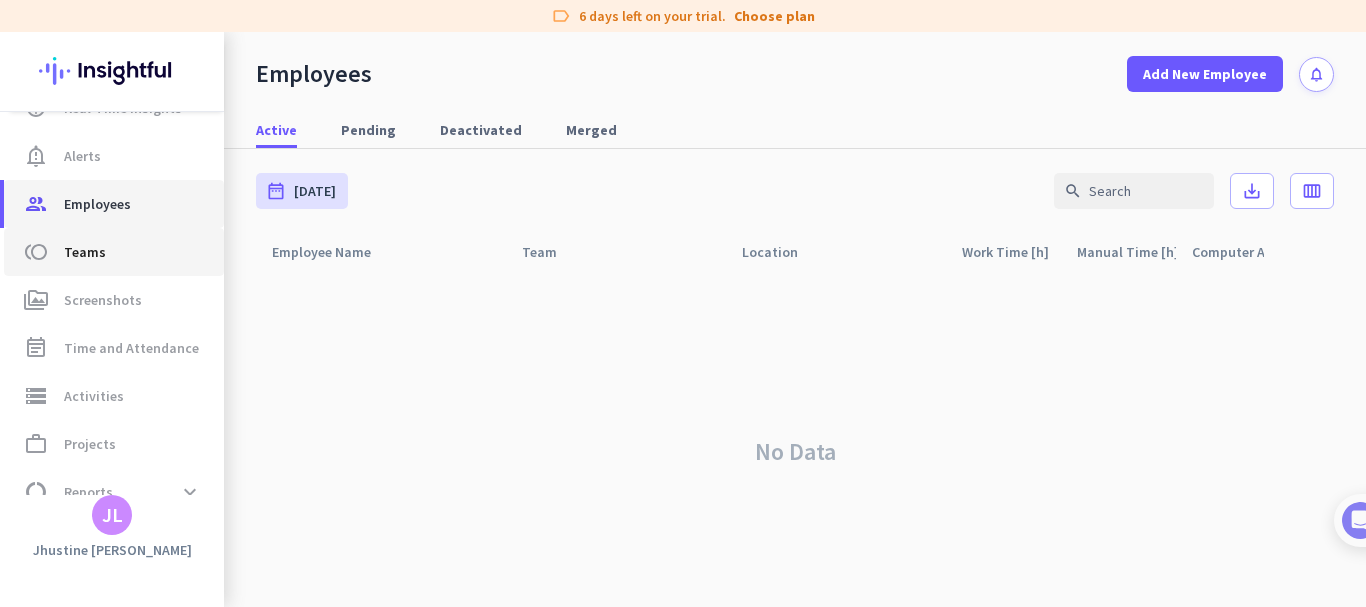 scroll, scrollTop: 161, scrollLeft: 0, axis: vertical 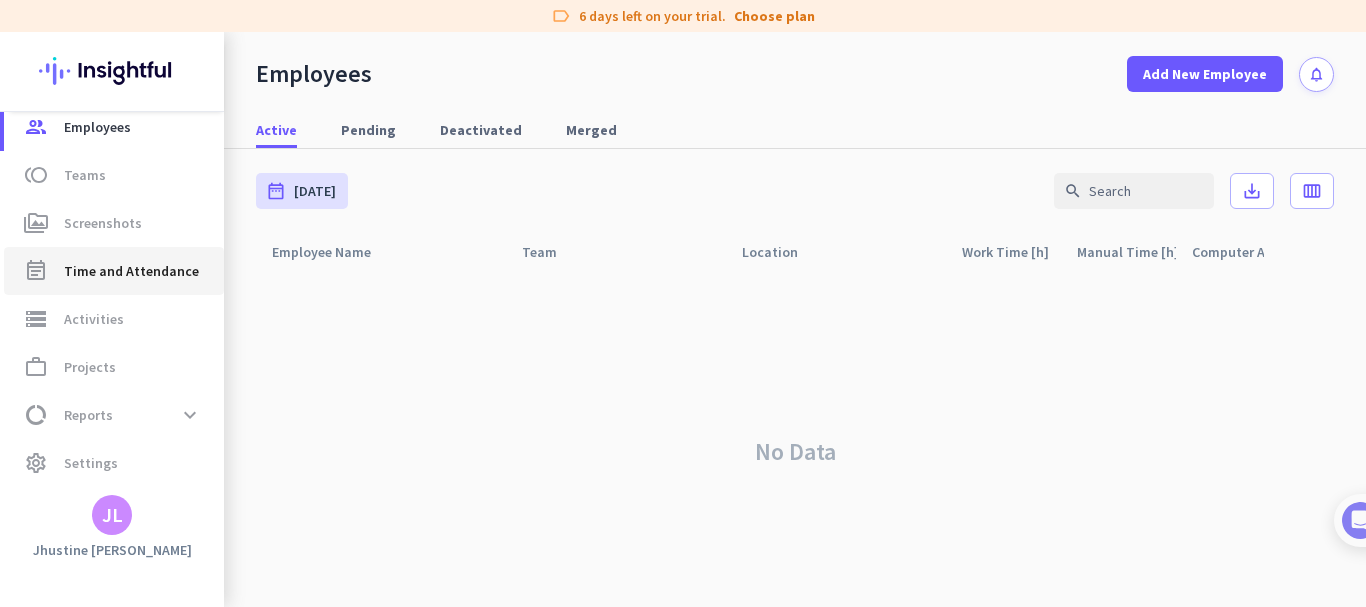 click on "Time and Attendance" 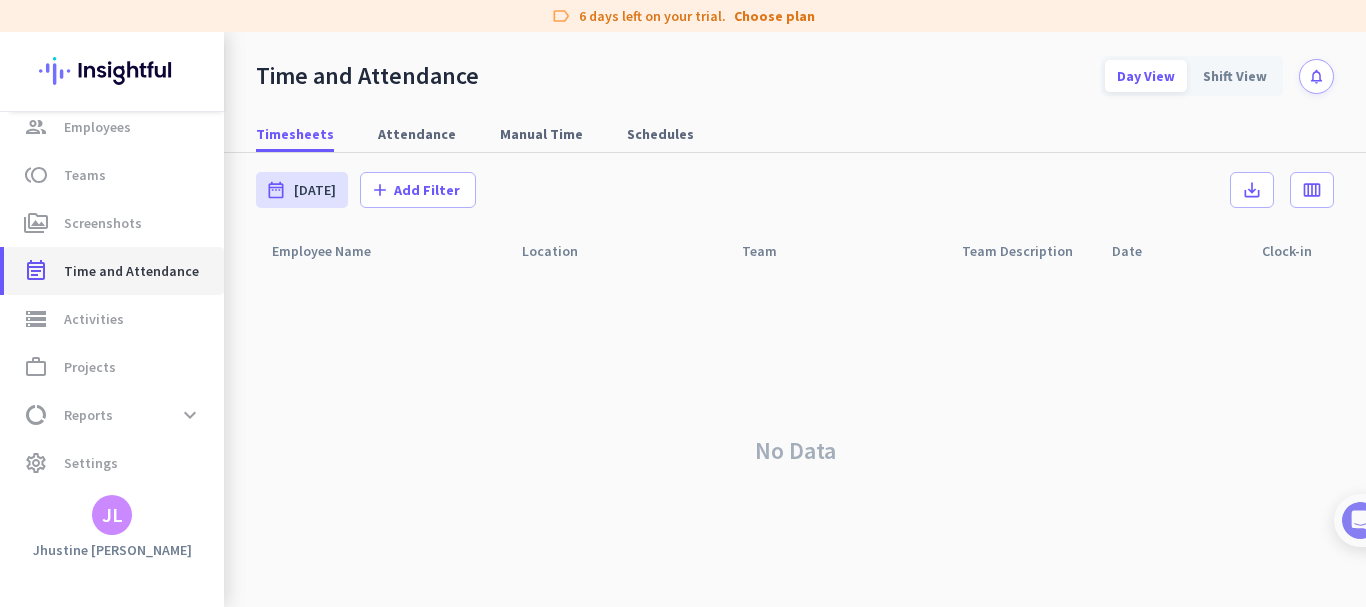 scroll, scrollTop: 0, scrollLeft: 0, axis: both 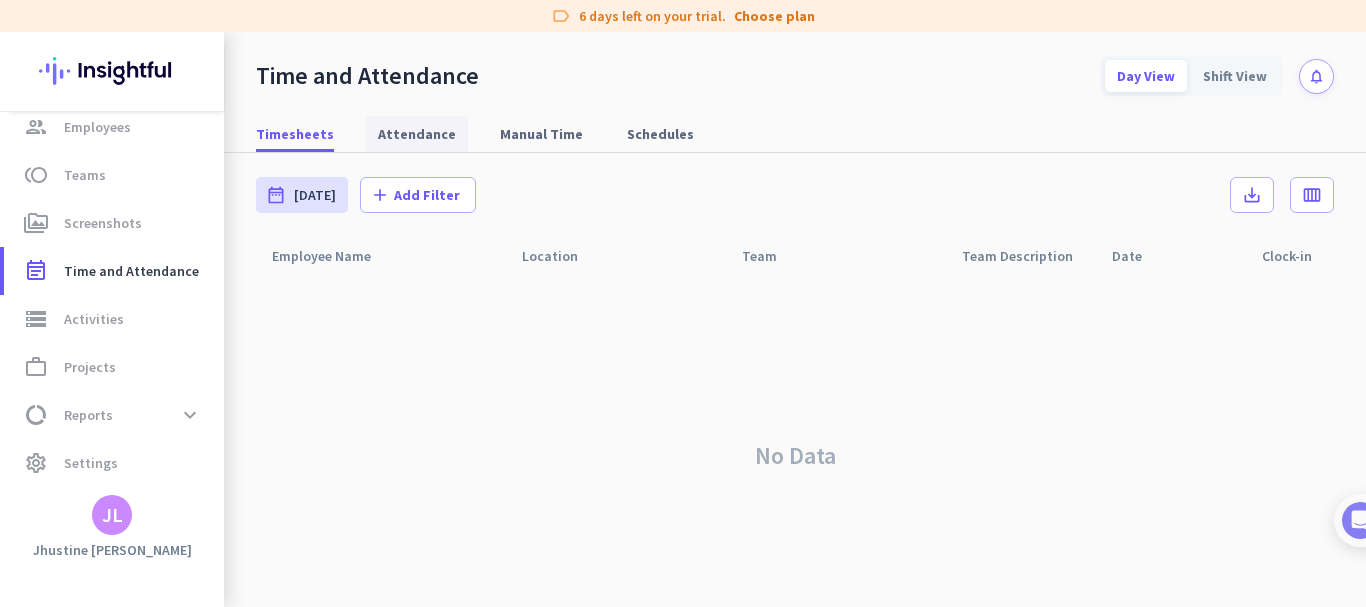 click on "Attendance" at bounding box center [417, 134] 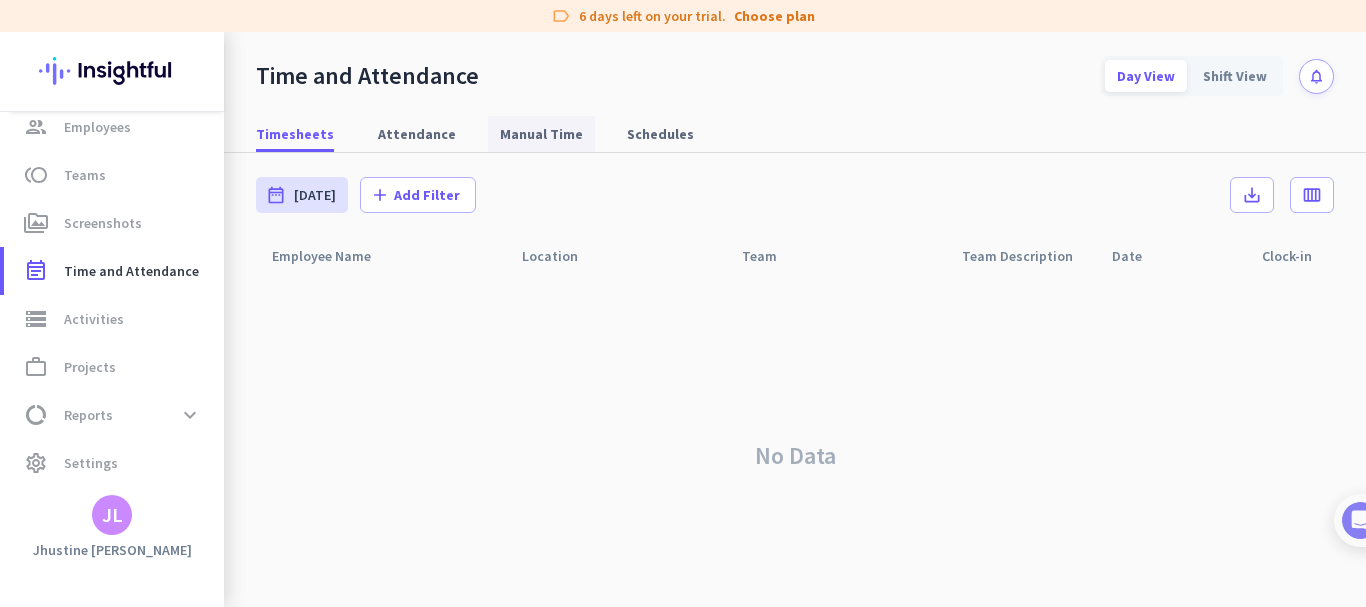 type on "[DATE] - [DATE]" 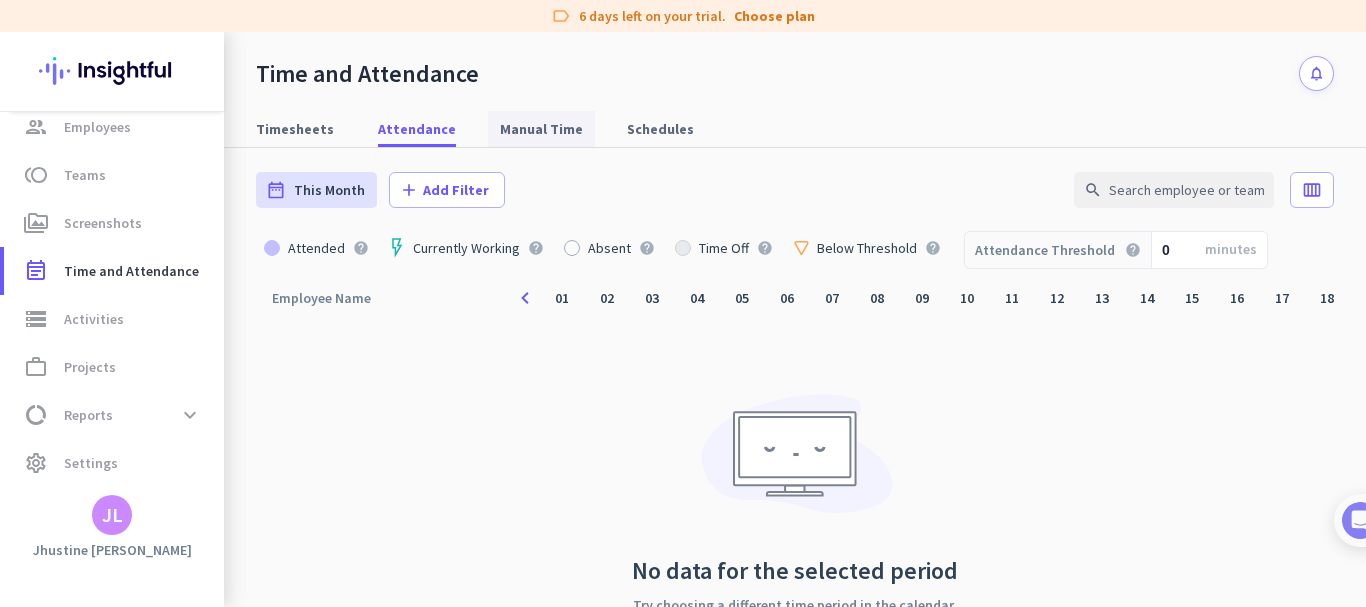 click on "Manual Time" at bounding box center (541, 129) 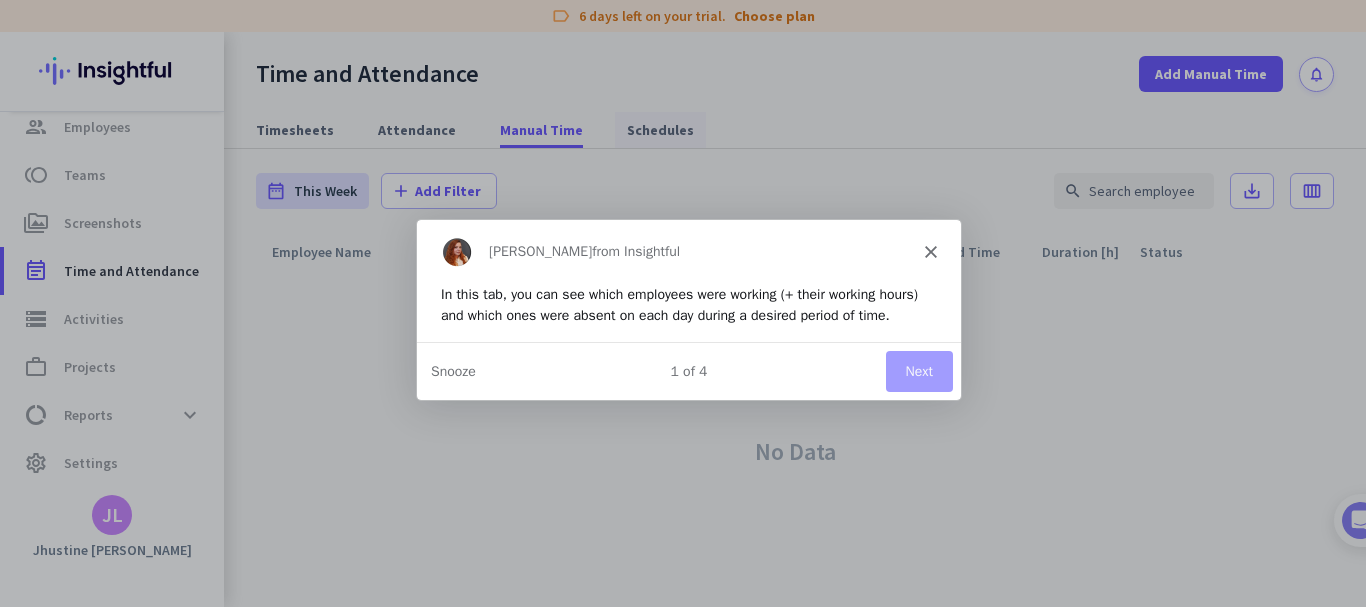 scroll, scrollTop: 0, scrollLeft: 0, axis: both 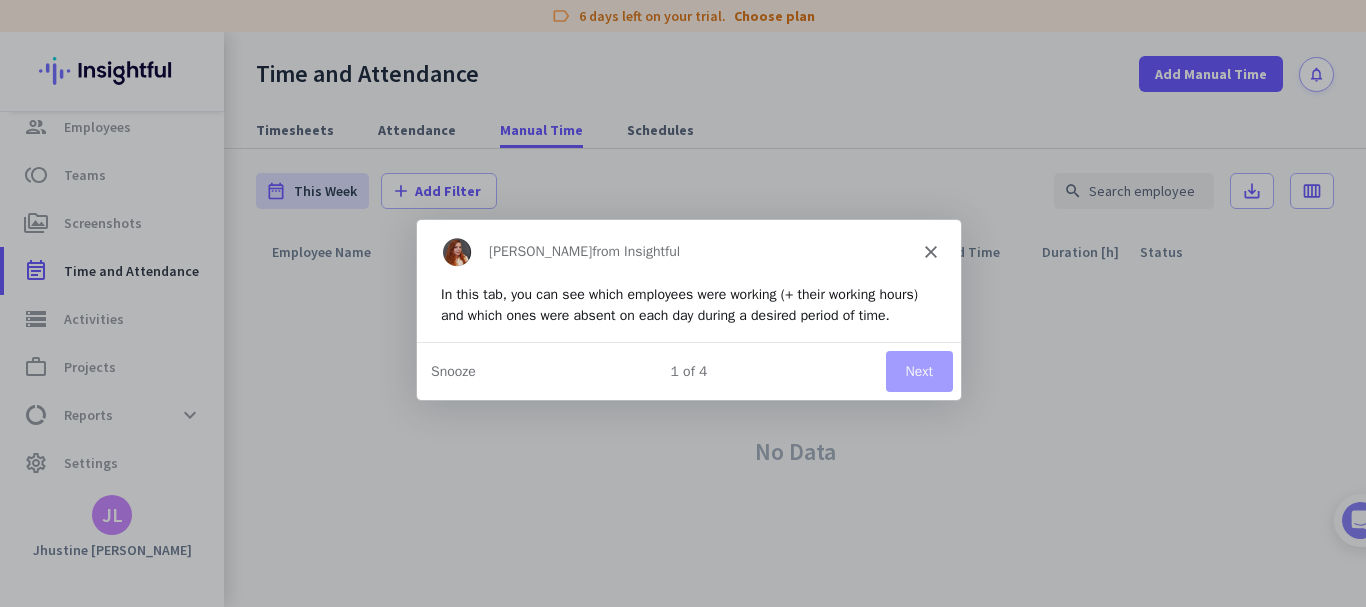 click on "[PERSON_NAME]  from Insightful" at bounding box center [688, 250] 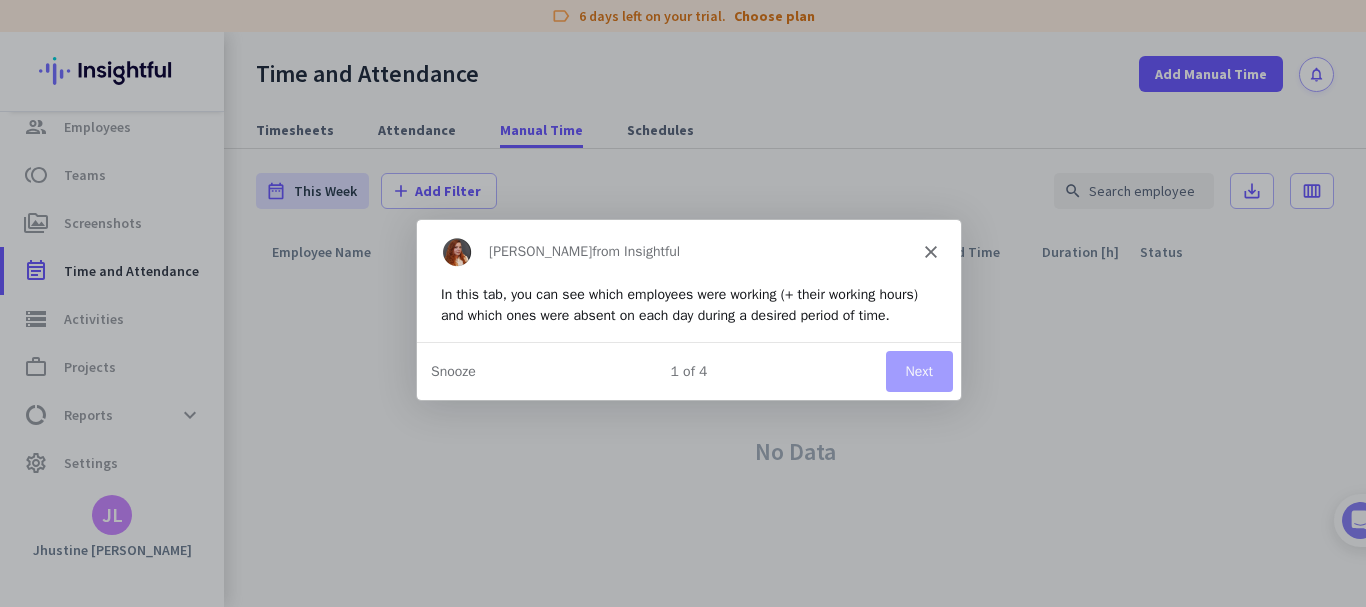 click 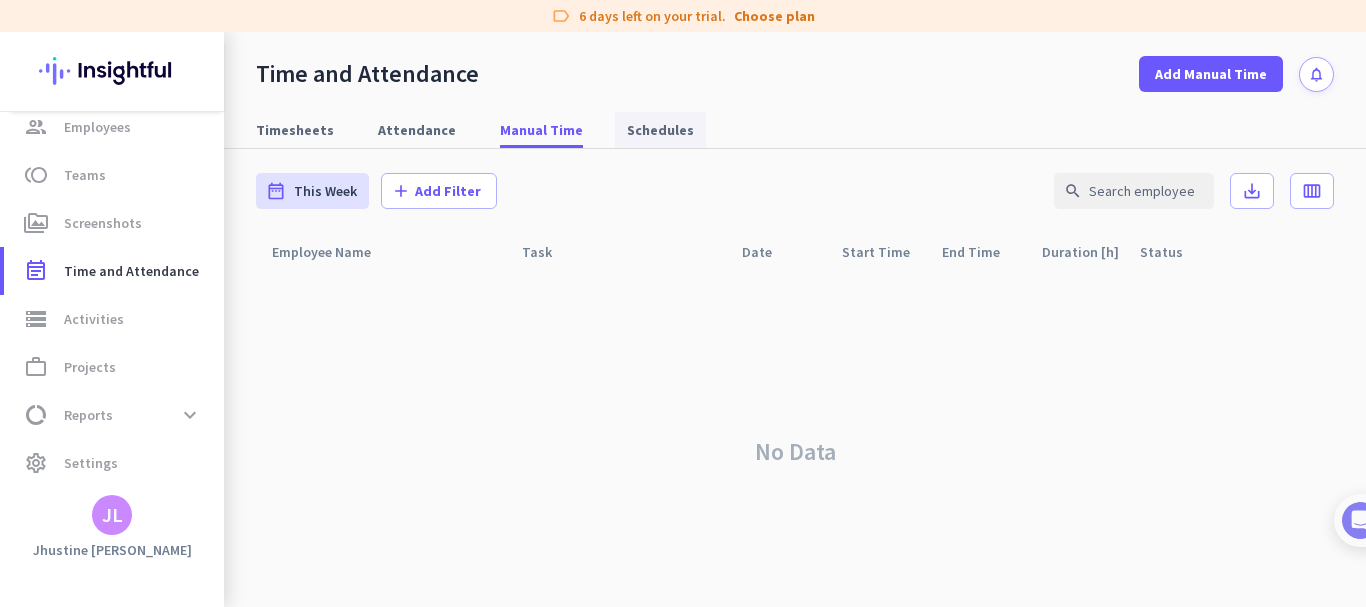 click on "Schedules" at bounding box center [660, 130] 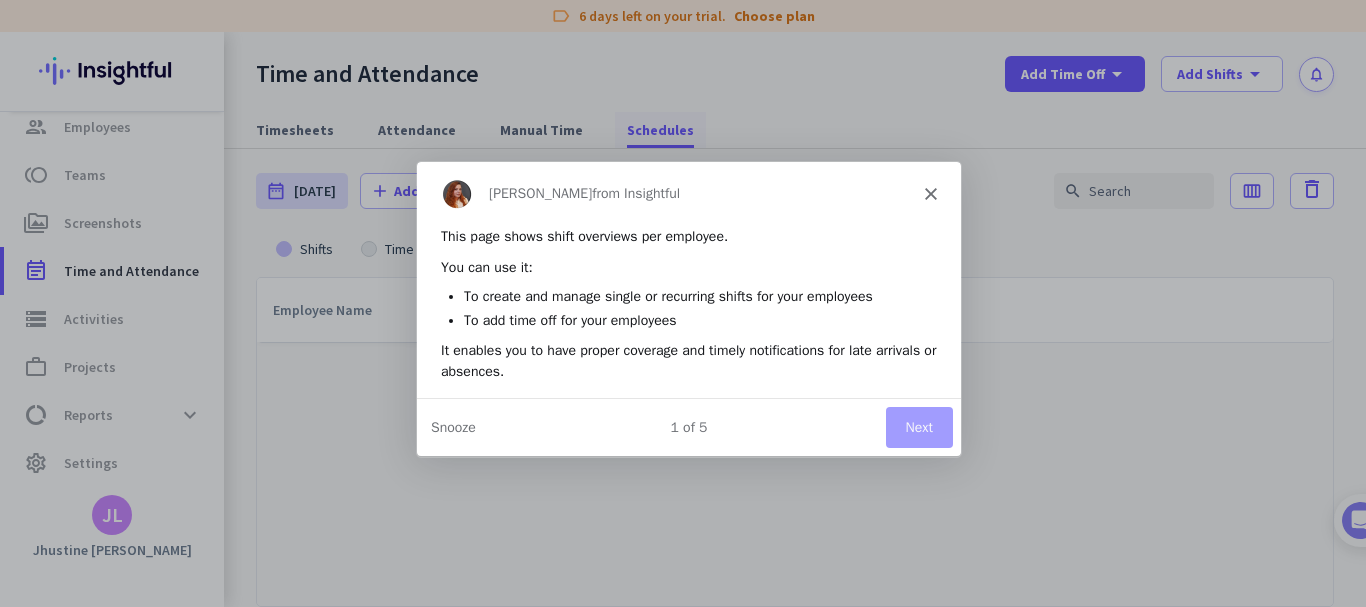 scroll, scrollTop: 0, scrollLeft: 0, axis: both 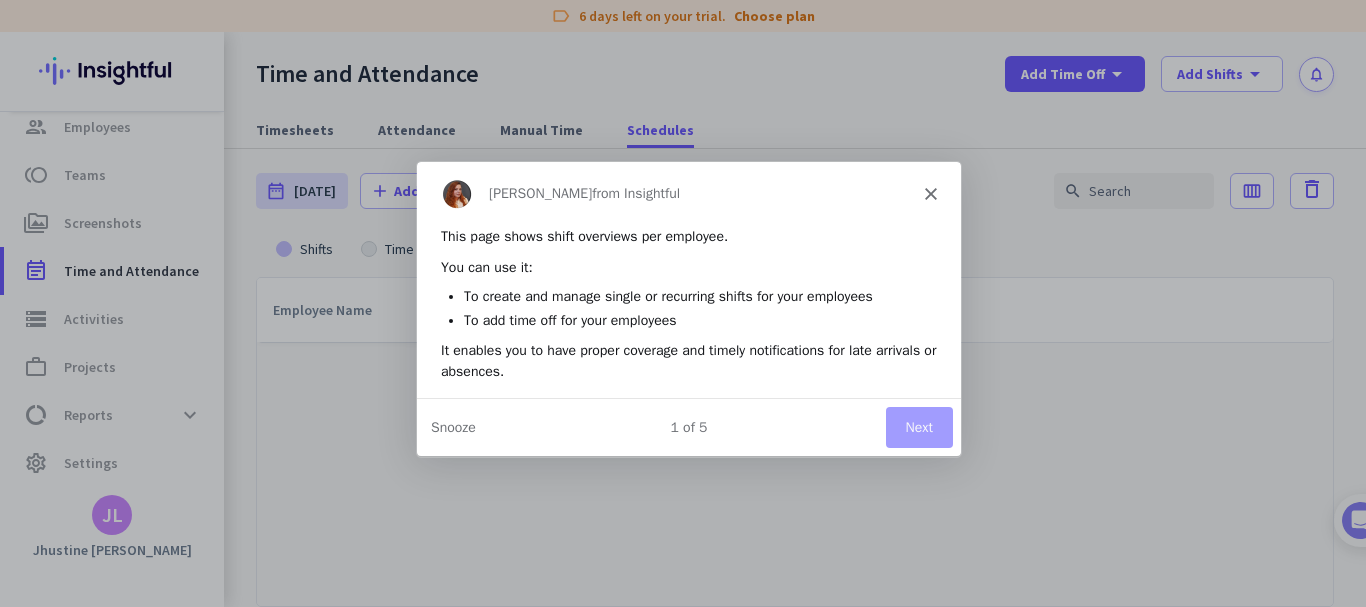 click on "[PERSON_NAME]  from Insightful" at bounding box center (688, 193) 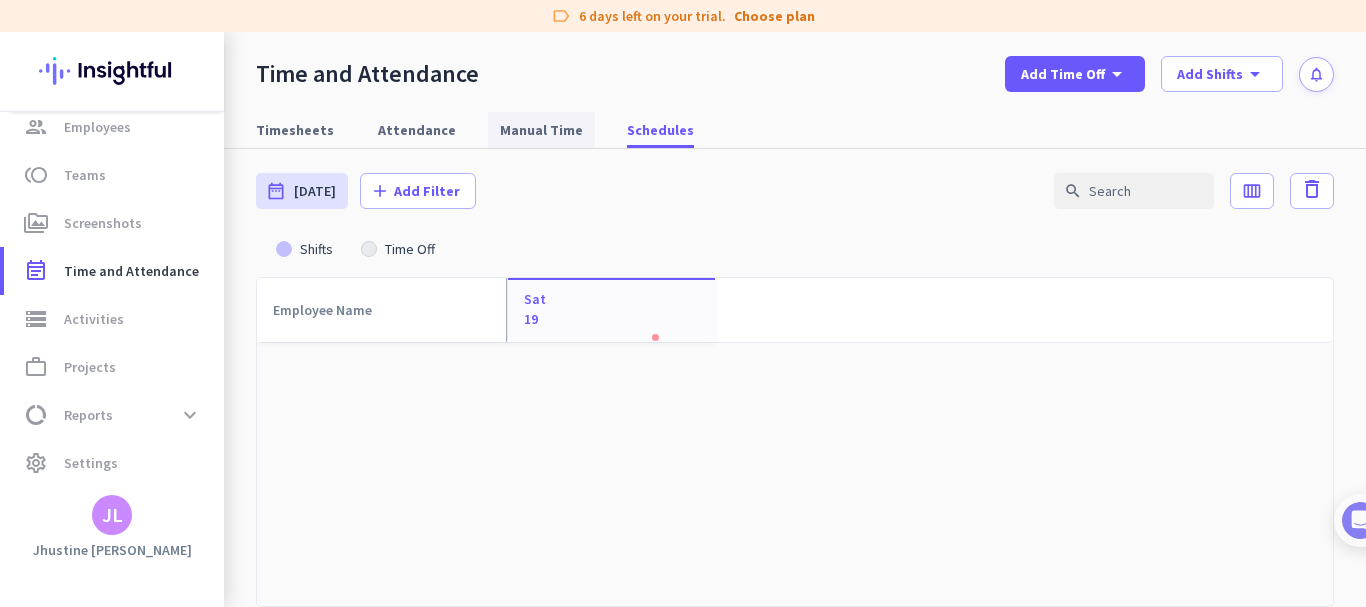 click on "Manual Time" at bounding box center (541, 130) 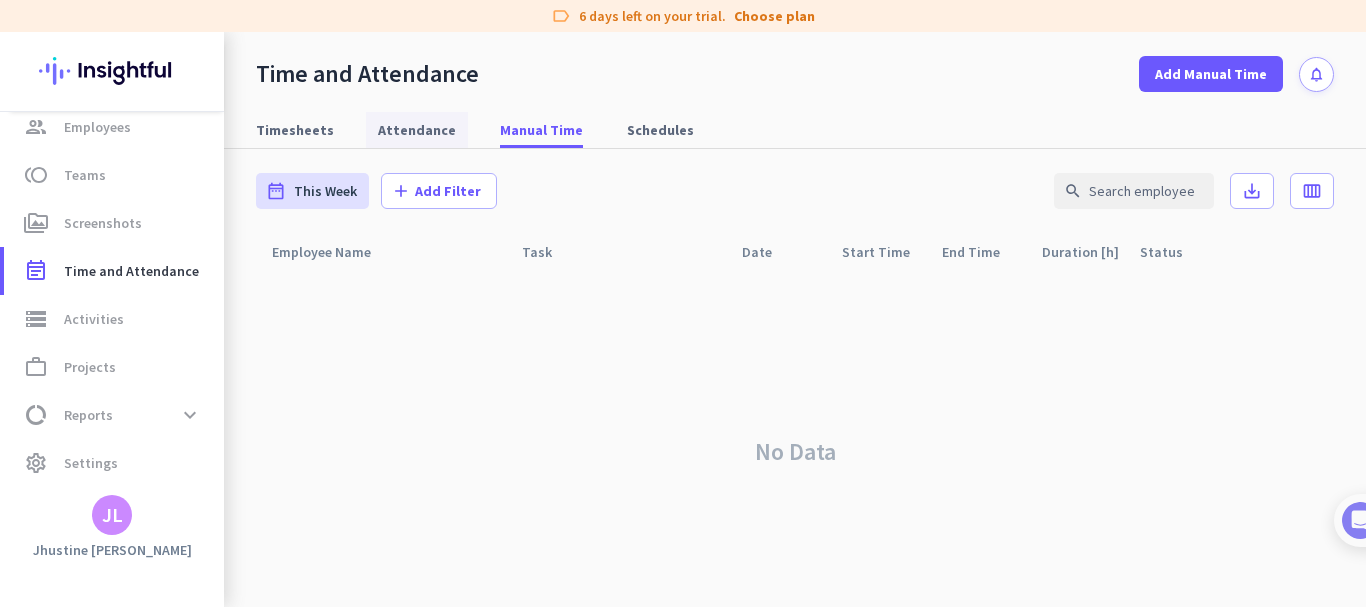 click on "Attendance" at bounding box center (417, 130) 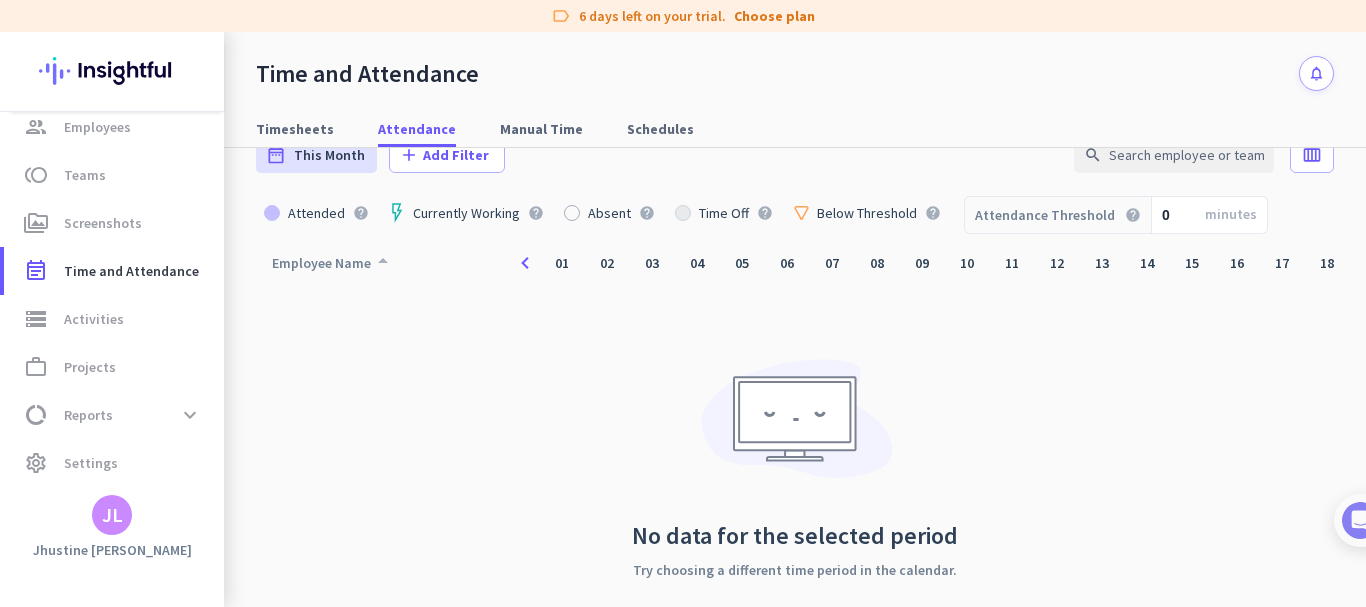 scroll, scrollTop: 0, scrollLeft: 0, axis: both 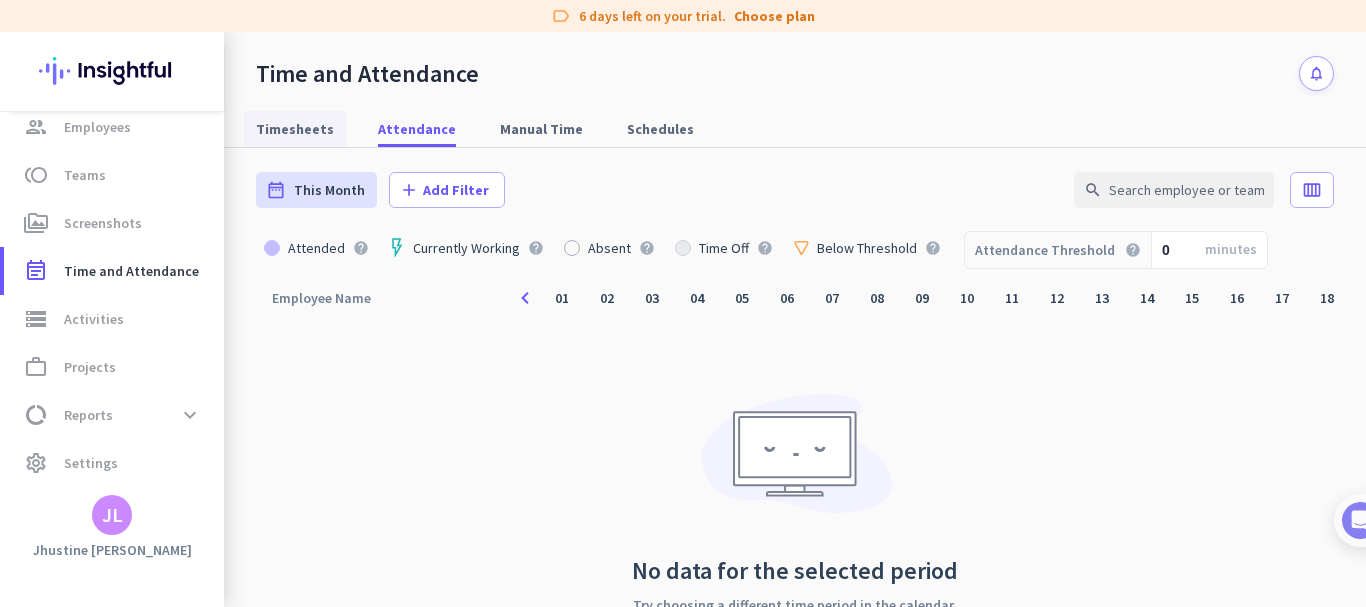 click on "Timesheets" at bounding box center (295, 129) 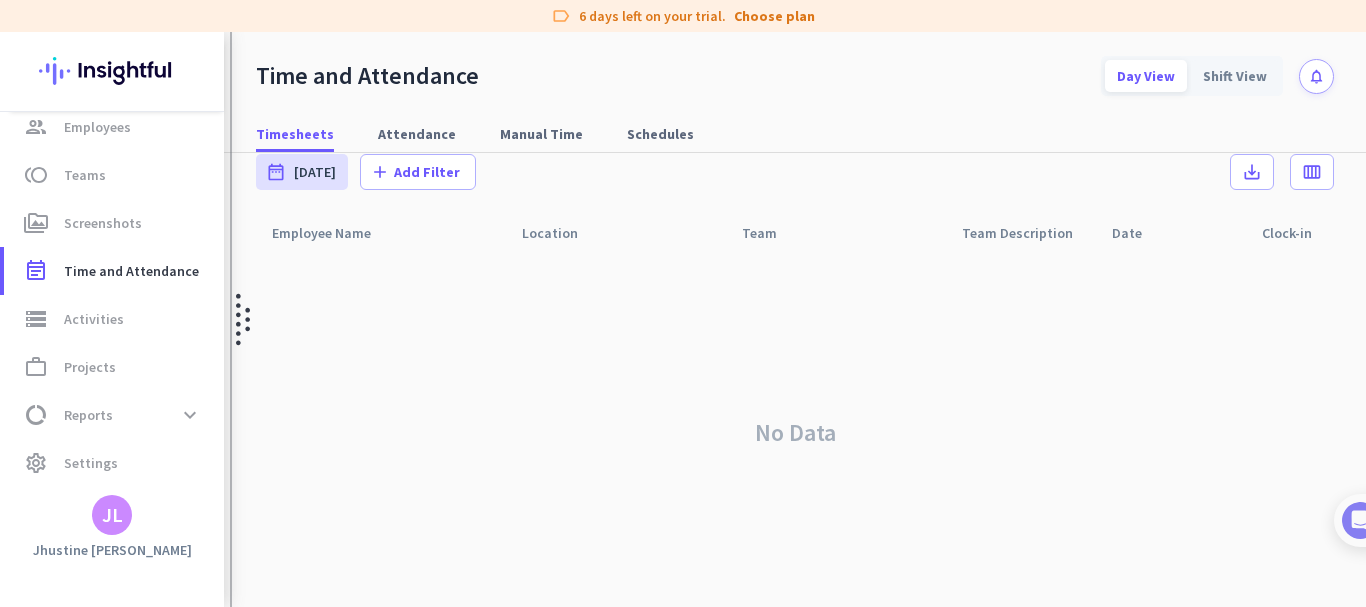 scroll, scrollTop: 30, scrollLeft: 0, axis: vertical 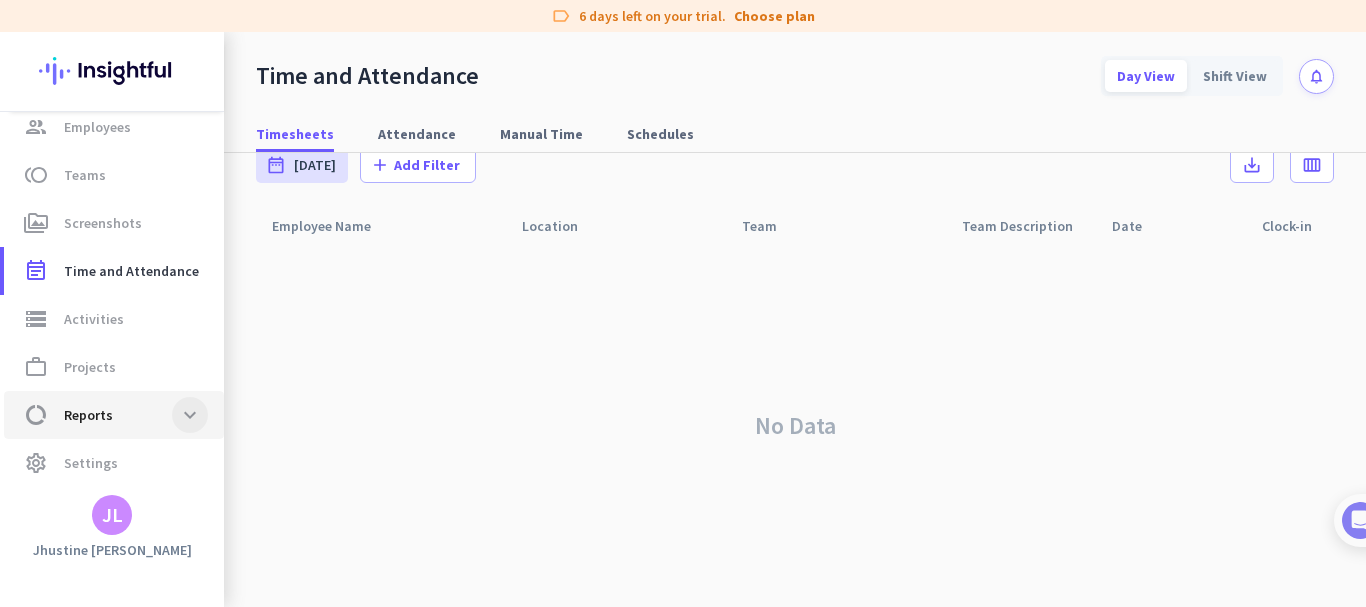 click 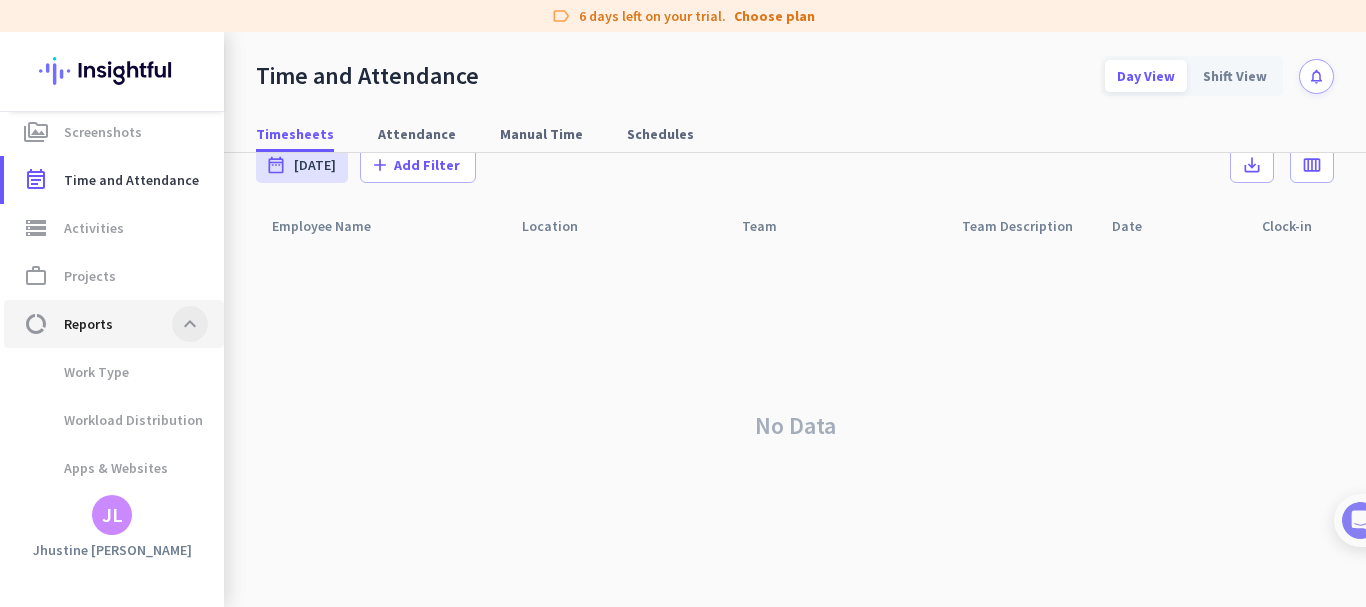 scroll, scrollTop: 297, scrollLeft: 0, axis: vertical 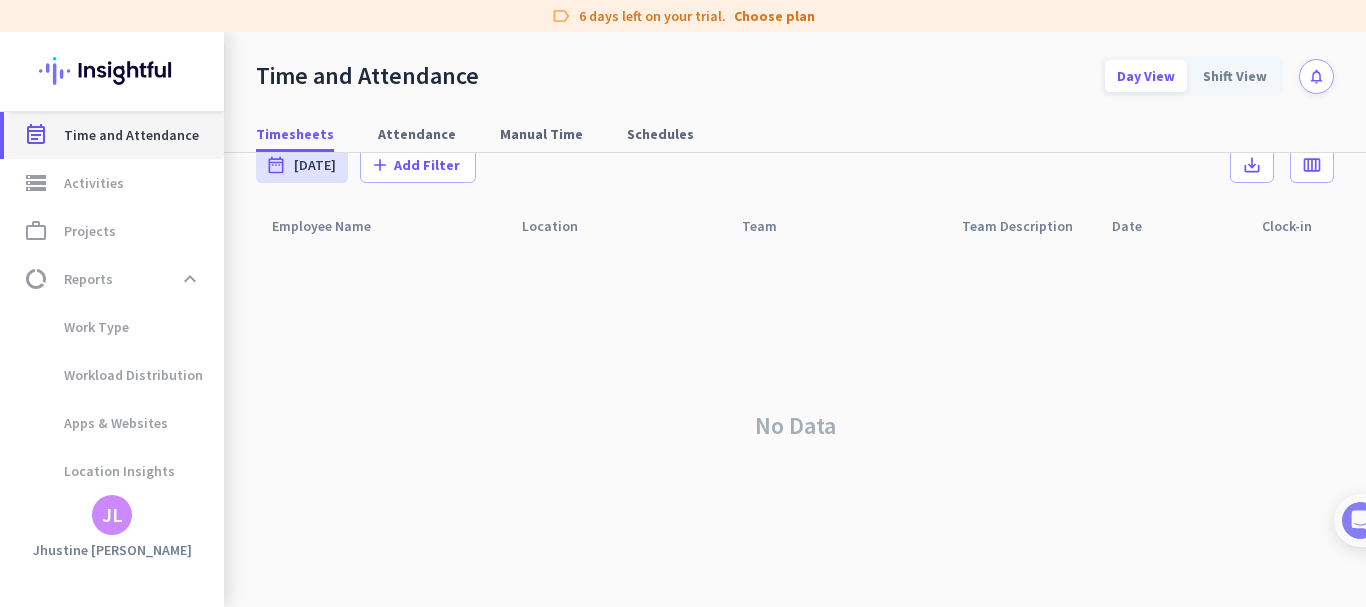 type 